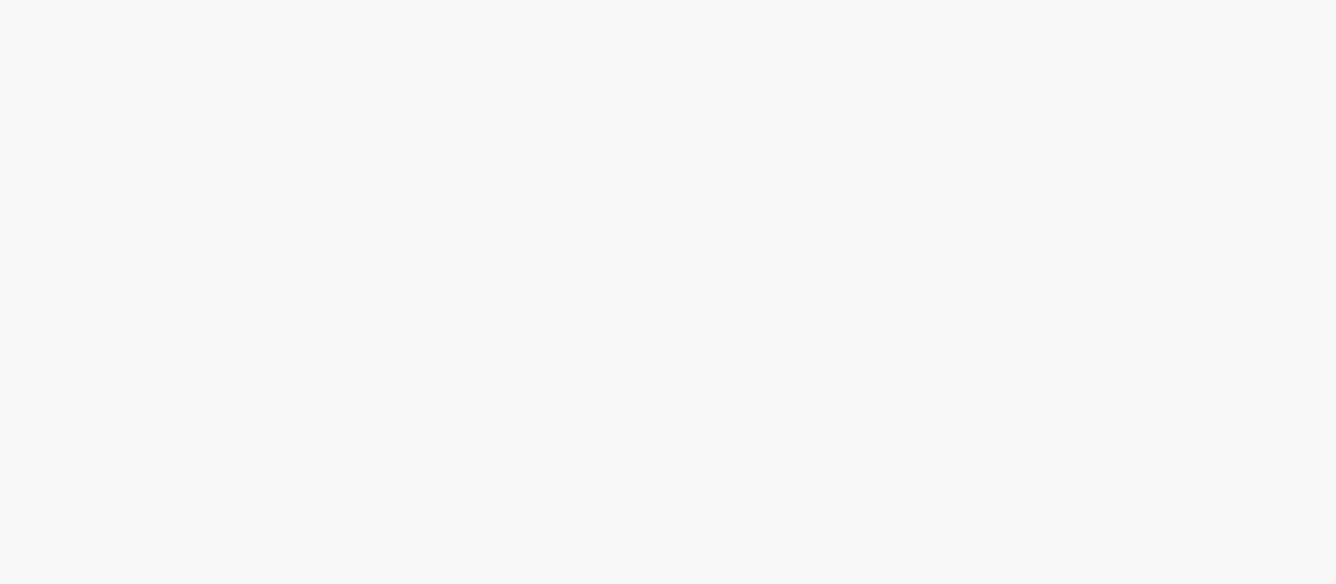 scroll, scrollTop: 0, scrollLeft: 0, axis: both 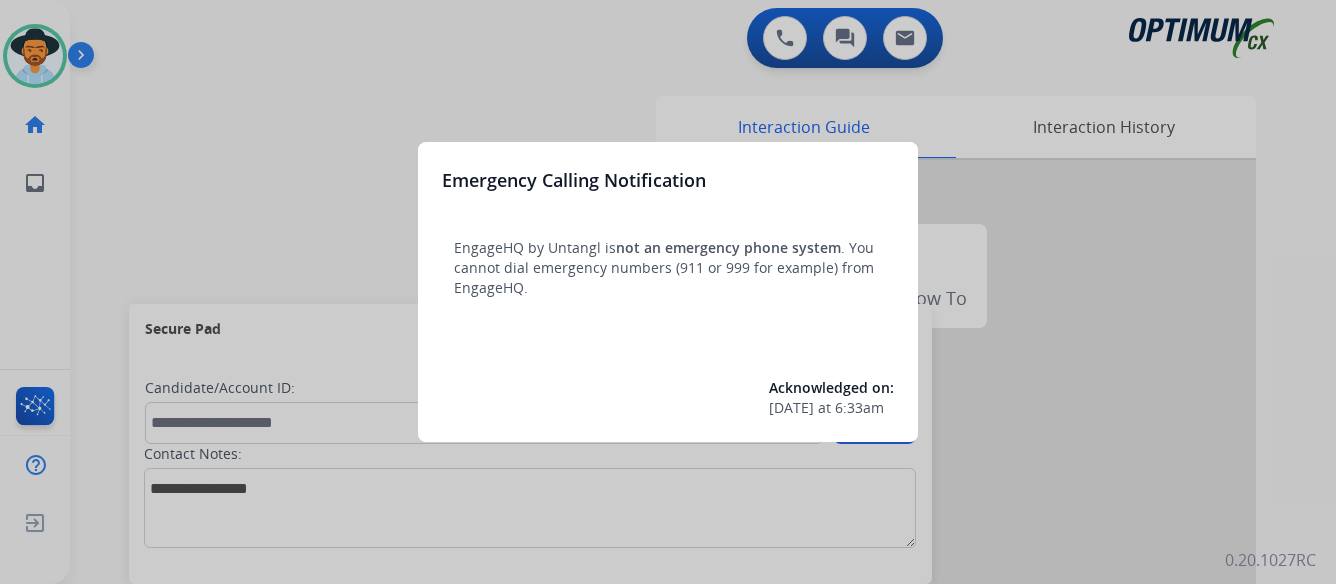 click at bounding box center [668, 292] 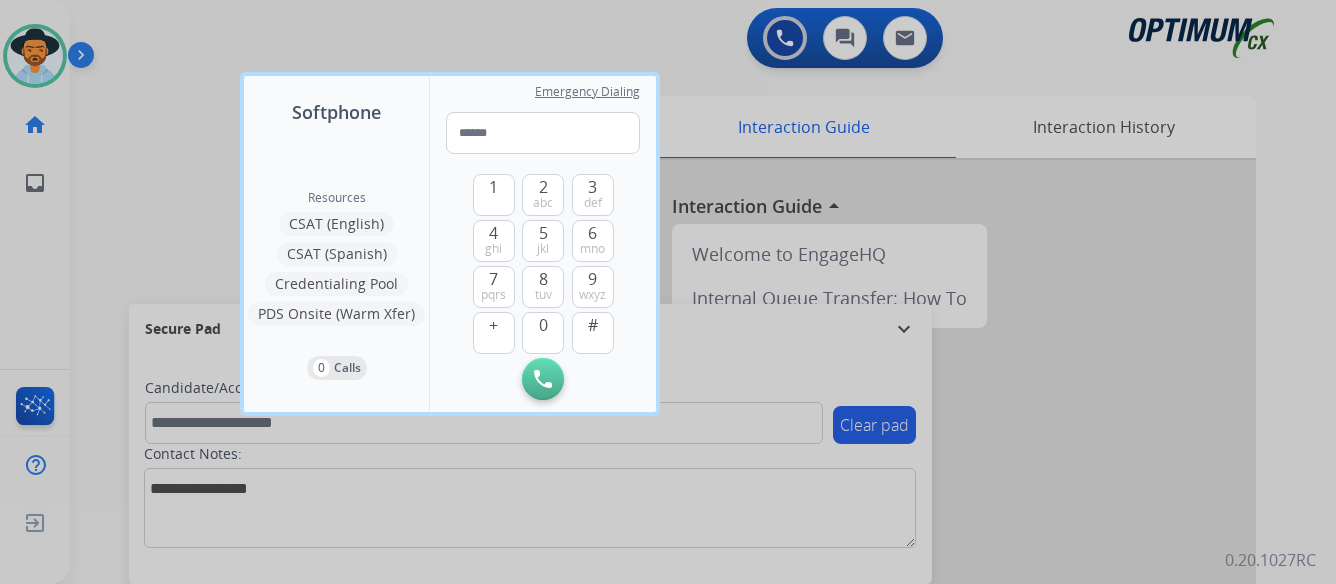 click at bounding box center (668, 292) 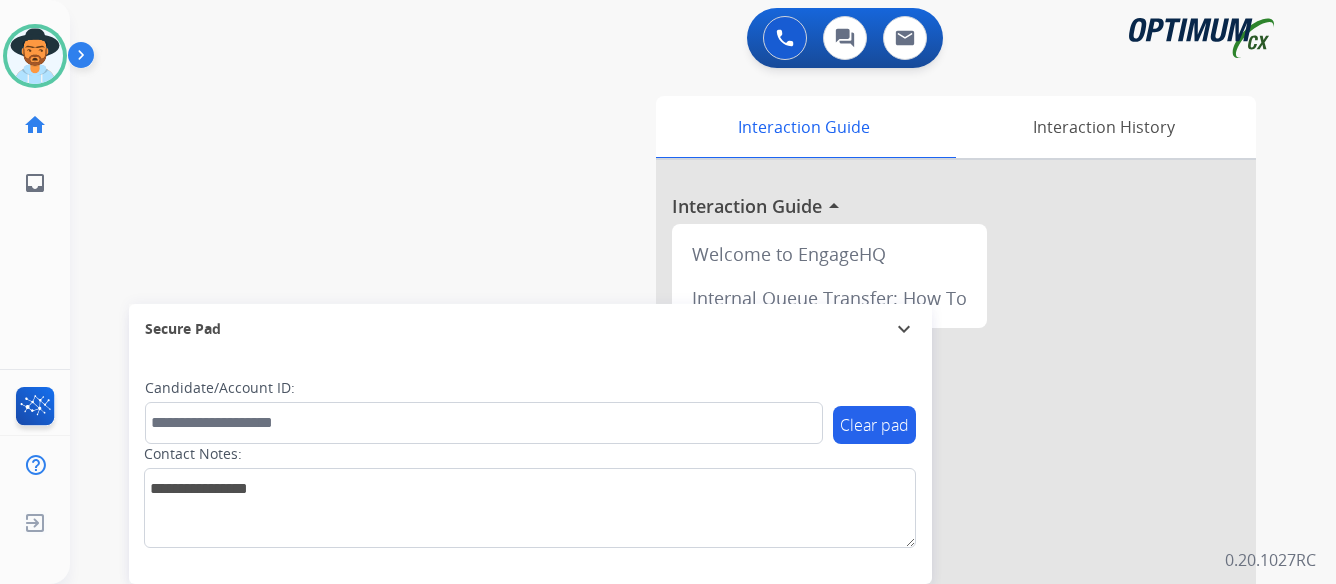 click at bounding box center [85, 59] 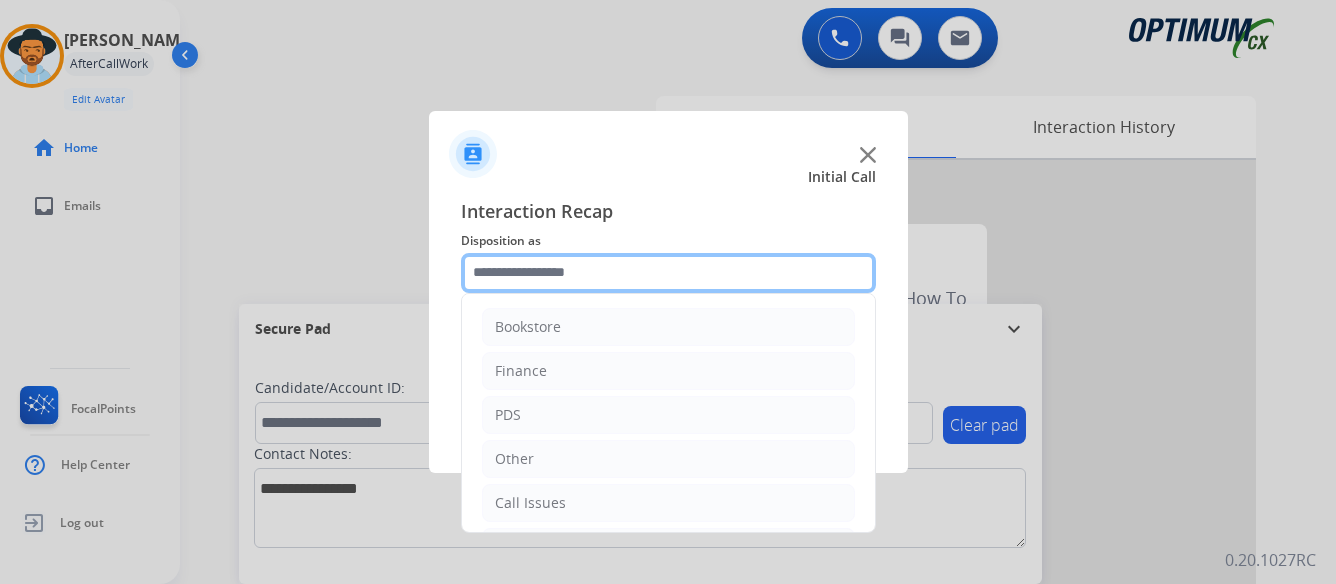click 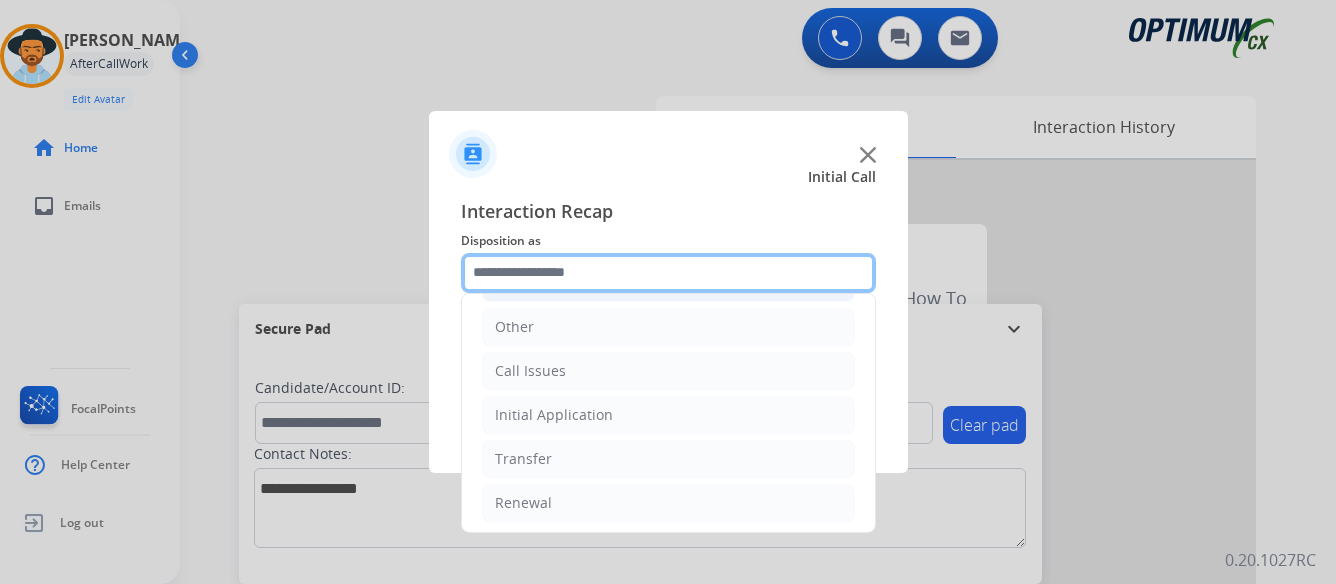 scroll, scrollTop: 136, scrollLeft: 0, axis: vertical 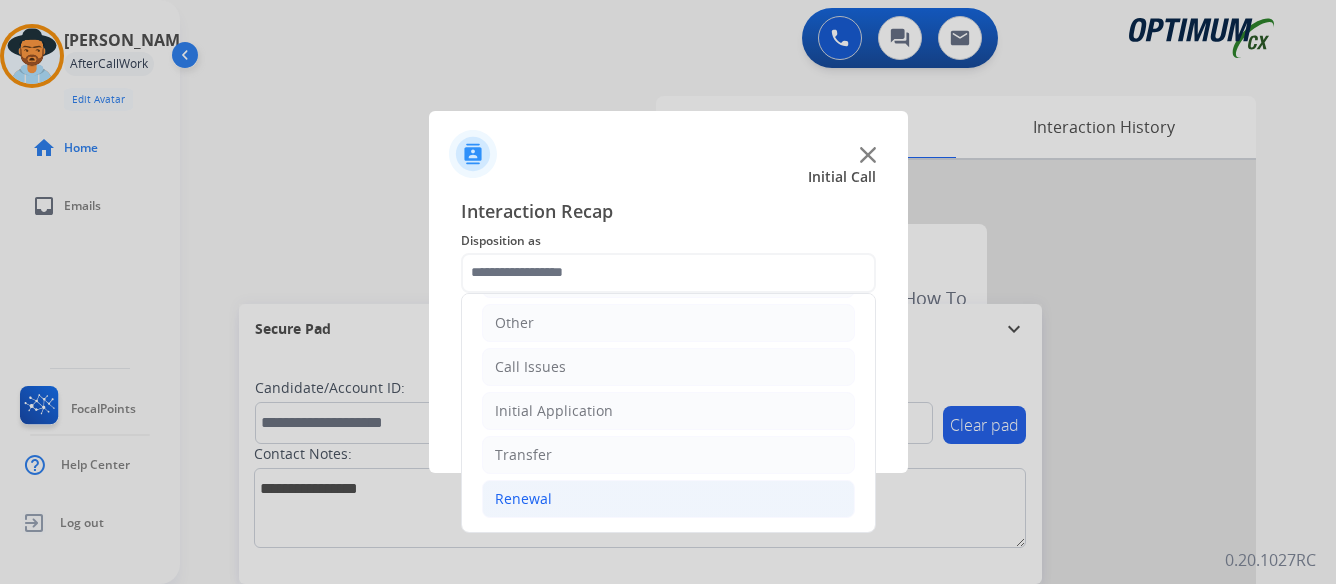 click on "Renewal" 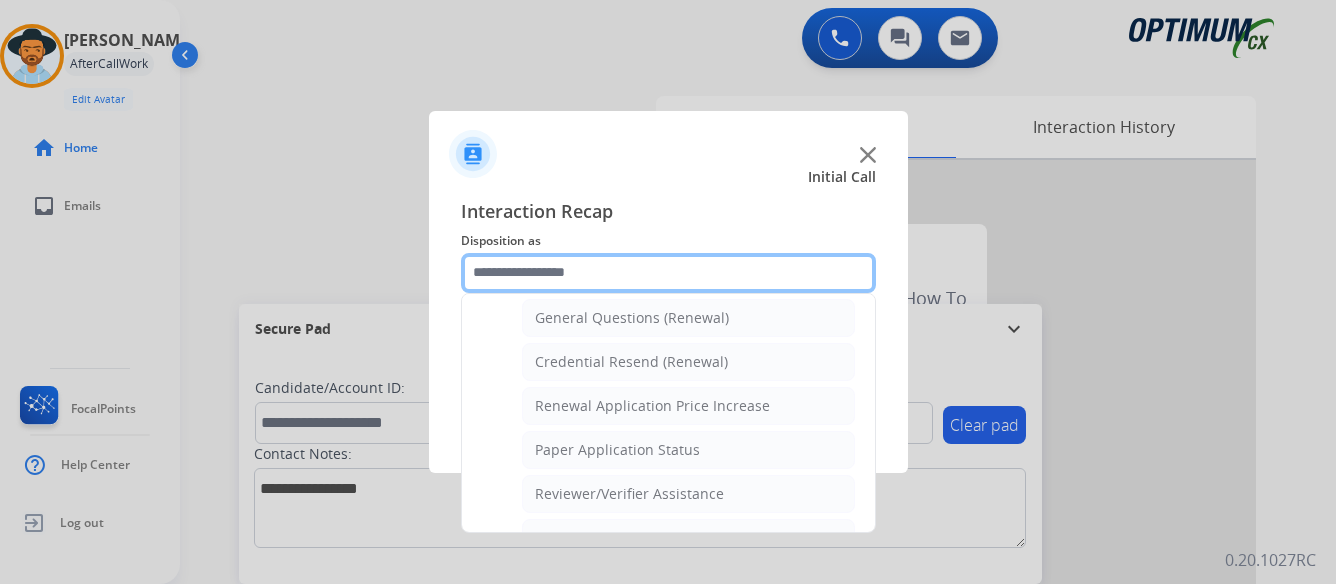scroll, scrollTop: 636, scrollLeft: 0, axis: vertical 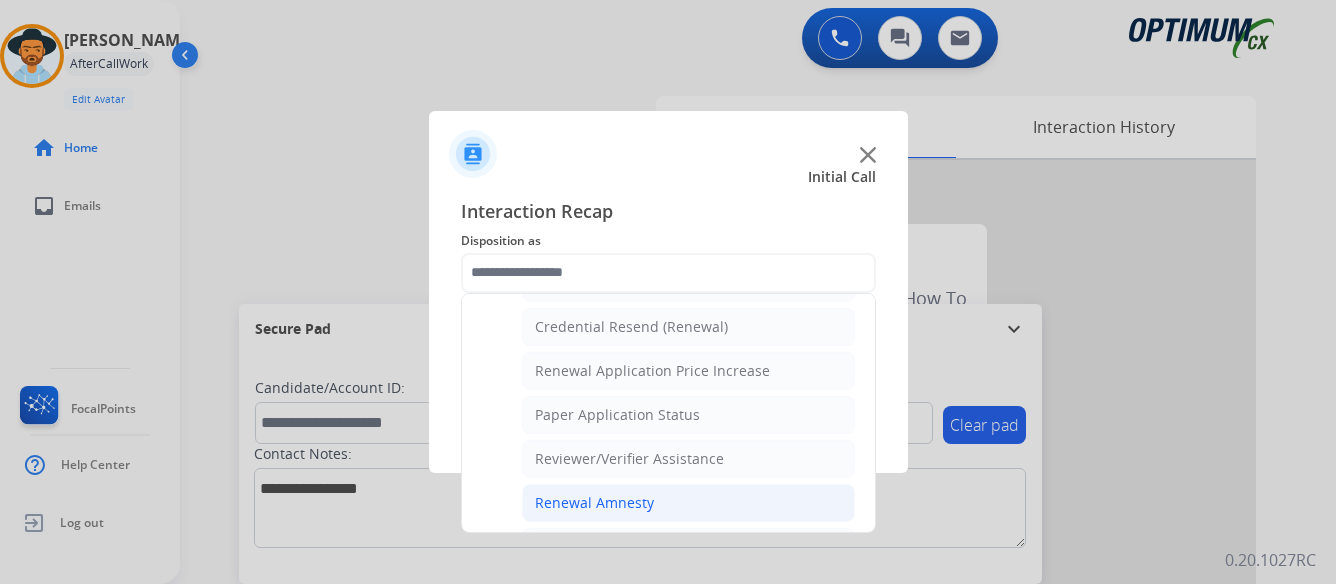 click on "Renewal Amnesty" 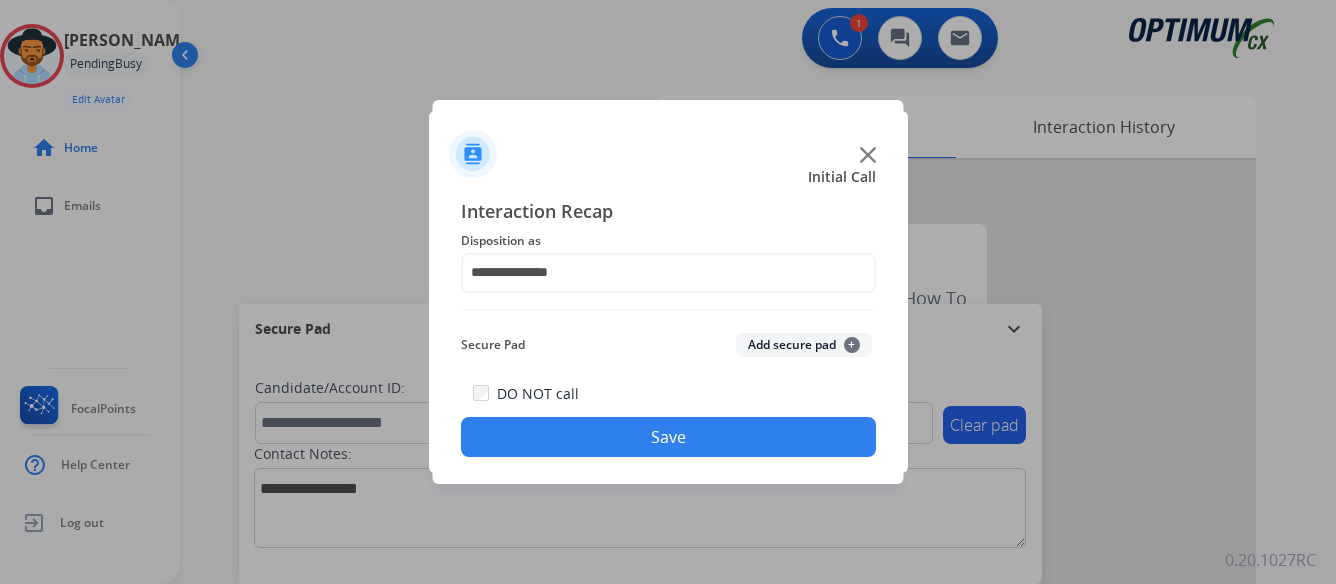 click on "Save" 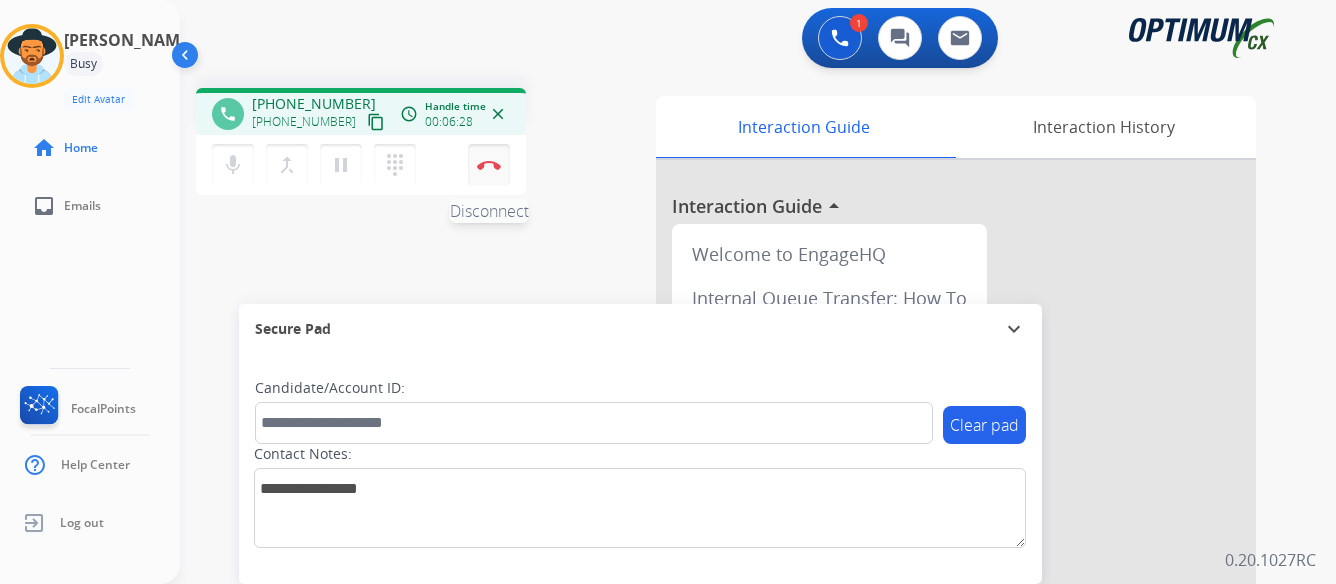click at bounding box center (489, 165) 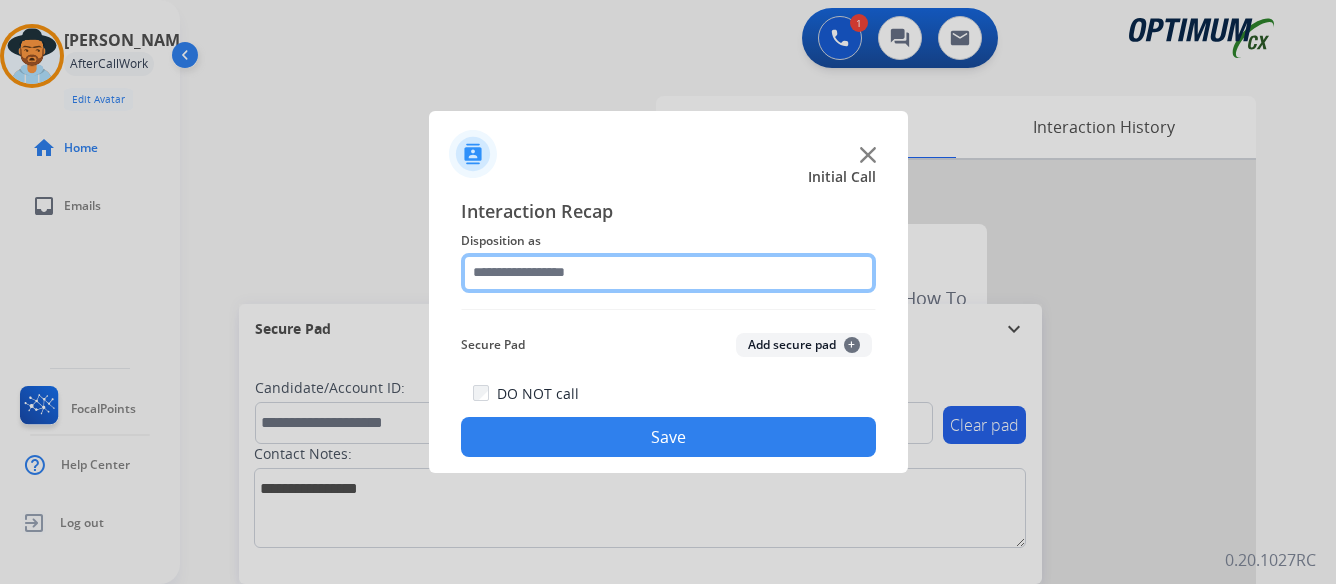 click 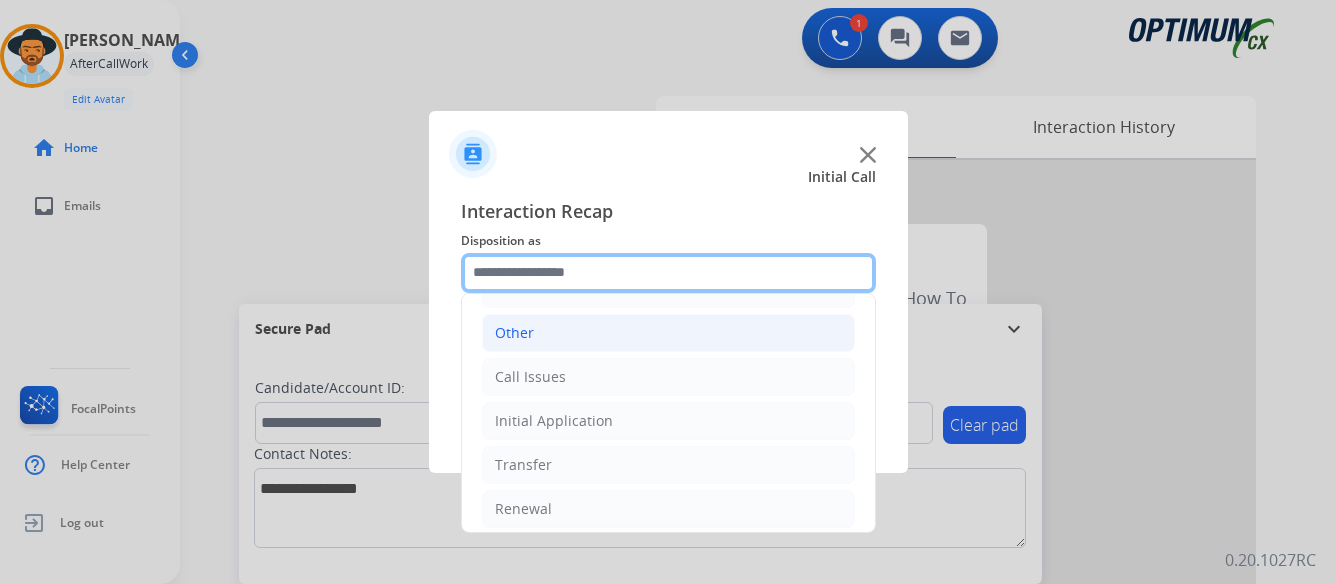 scroll, scrollTop: 136, scrollLeft: 0, axis: vertical 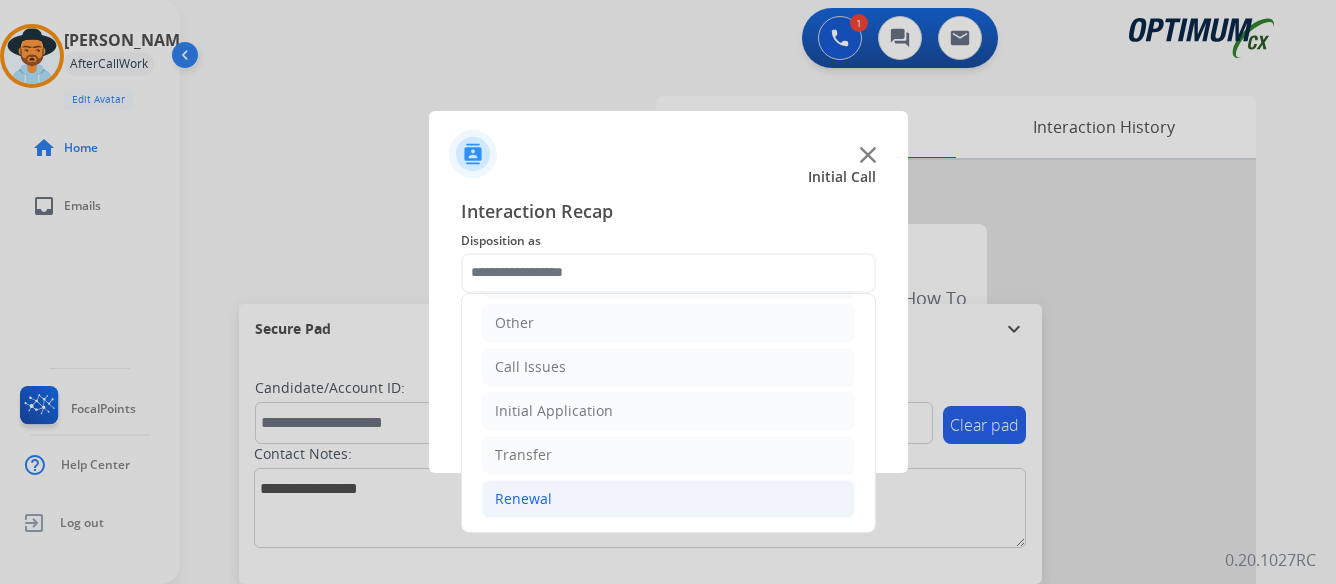 click on "Renewal" 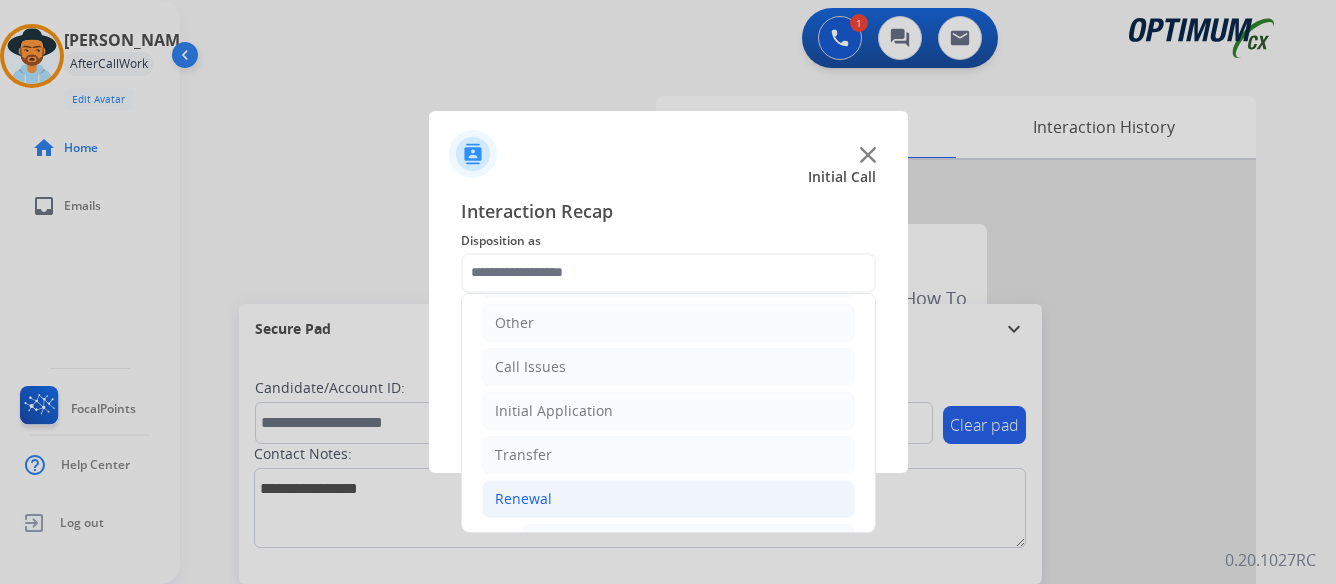 click on "Renewal" 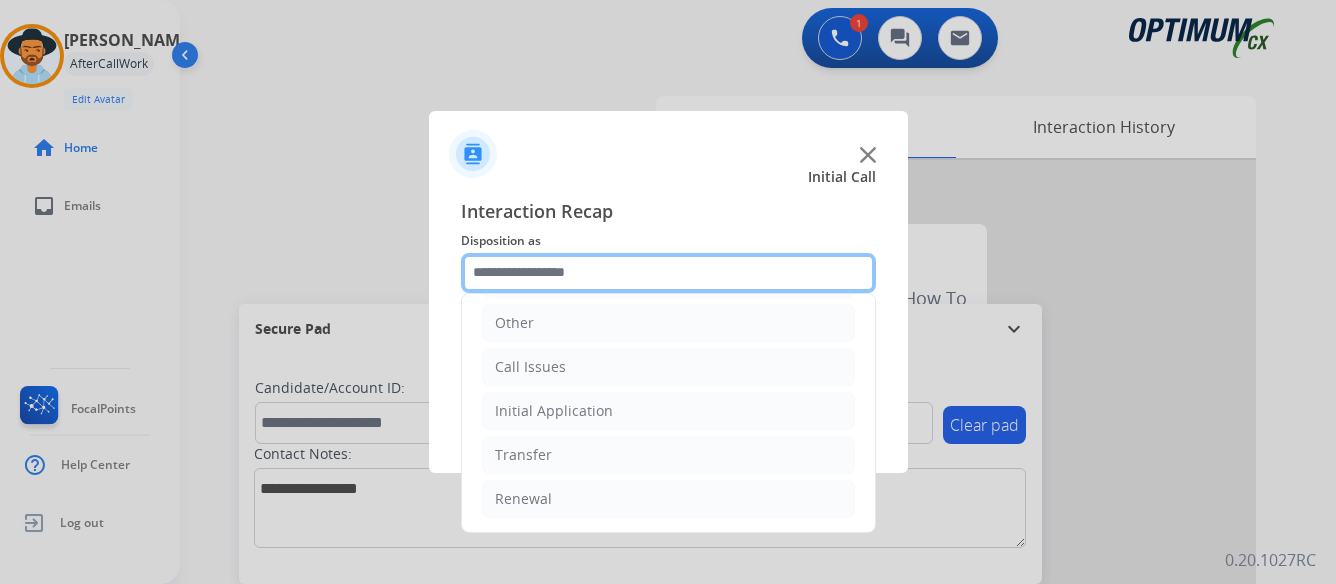 click 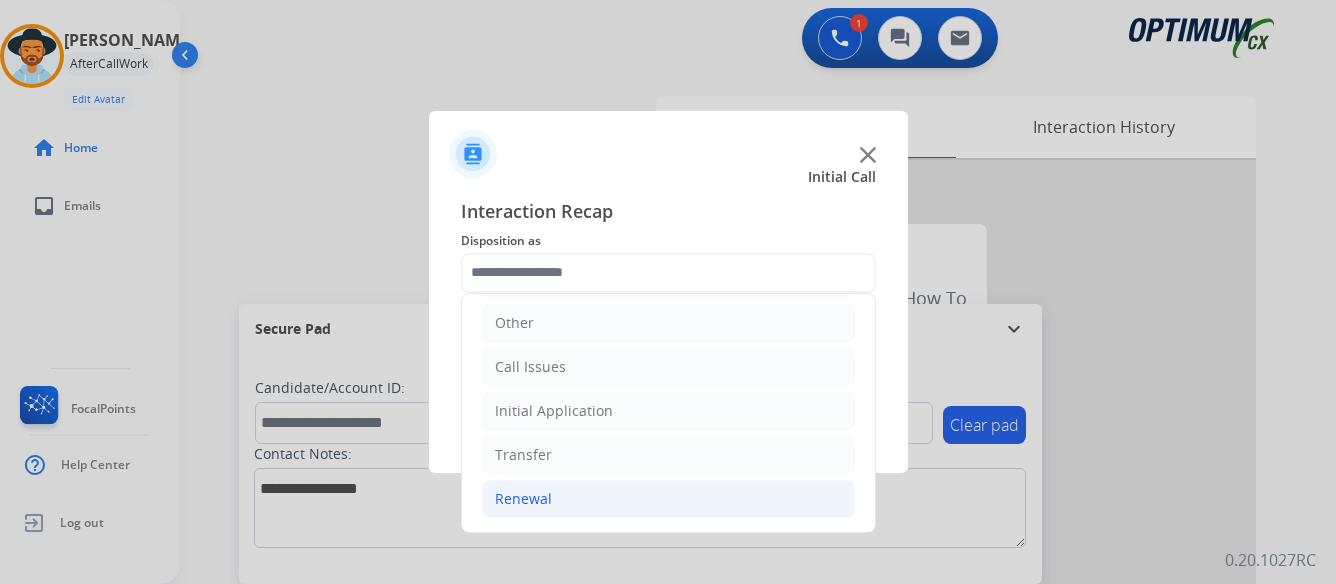 click on "Renewal" 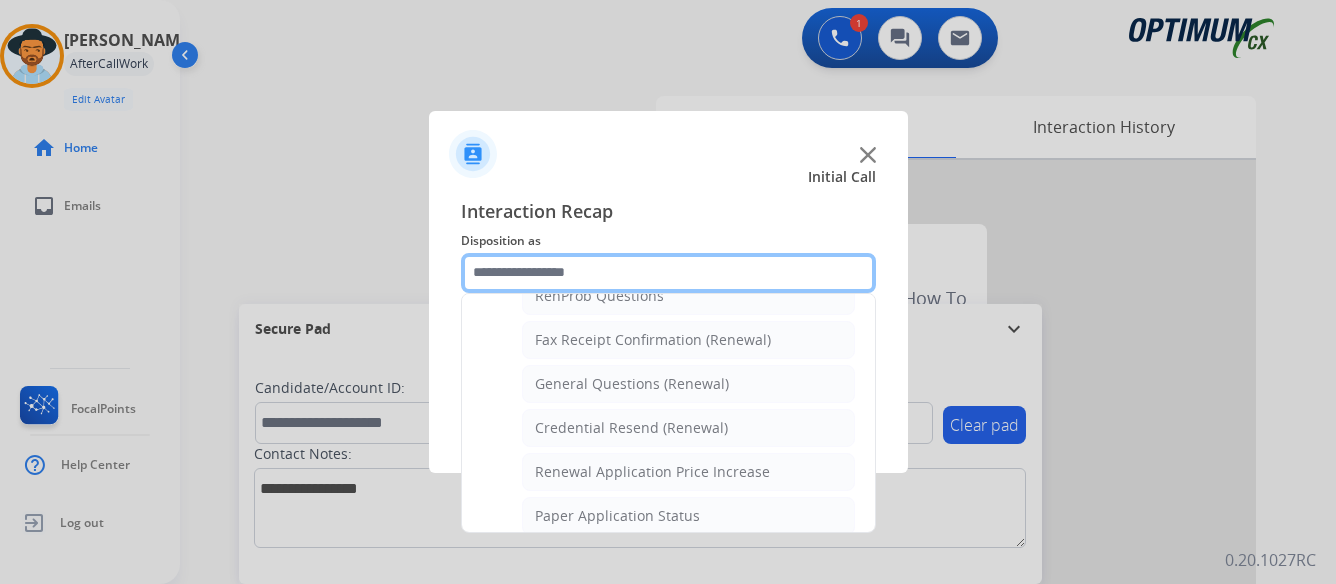 scroll, scrollTop: 536, scrollLeft: 0, axis: vertical 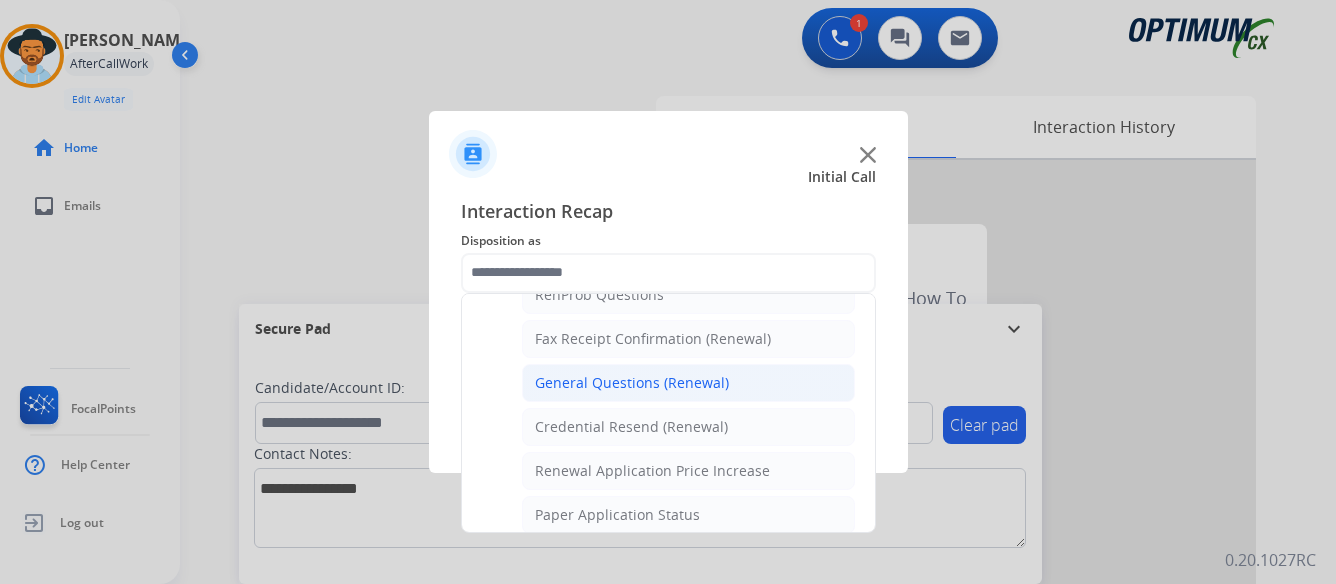 click on "General Questions (Renewal)" 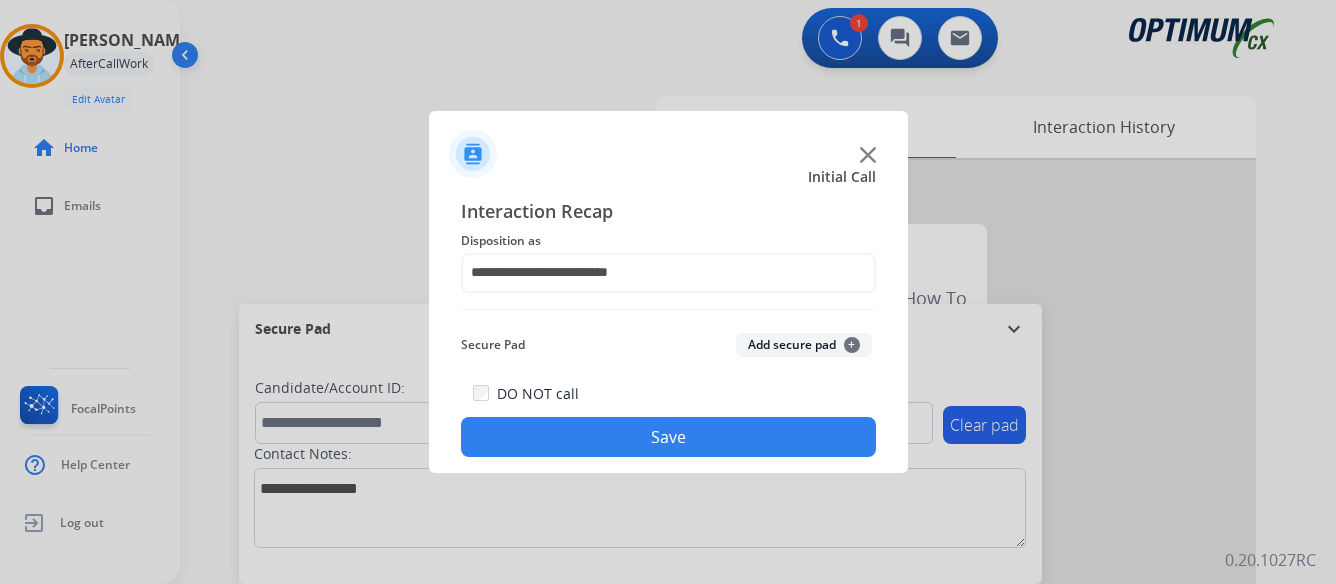 click on "Save" 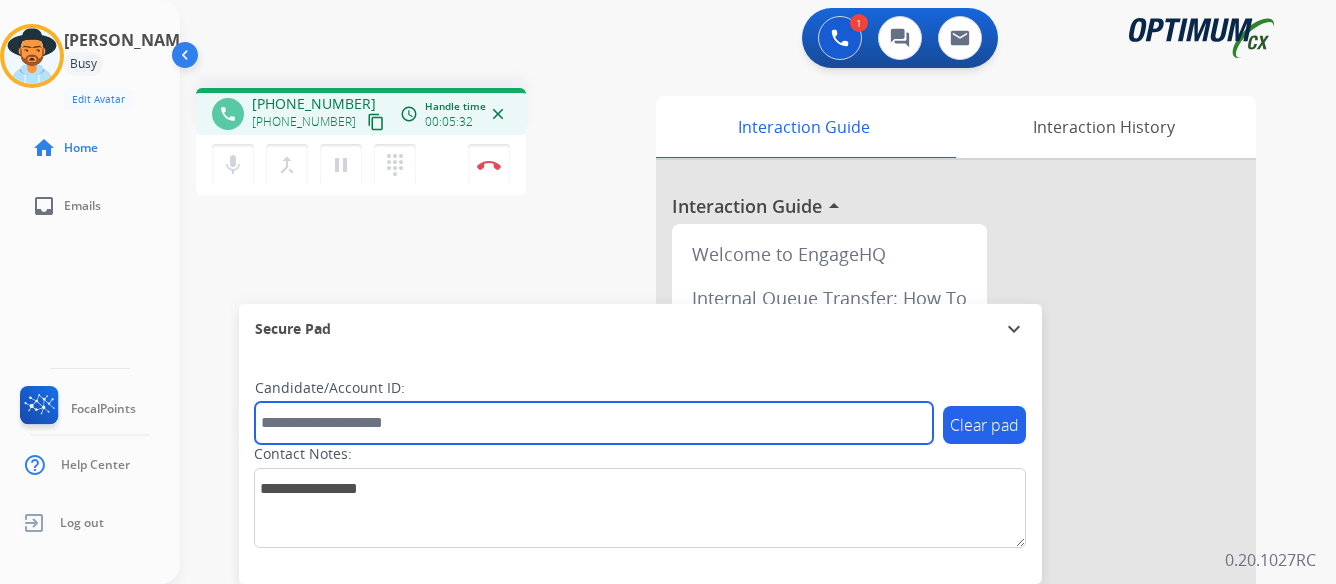 paste on "*******" 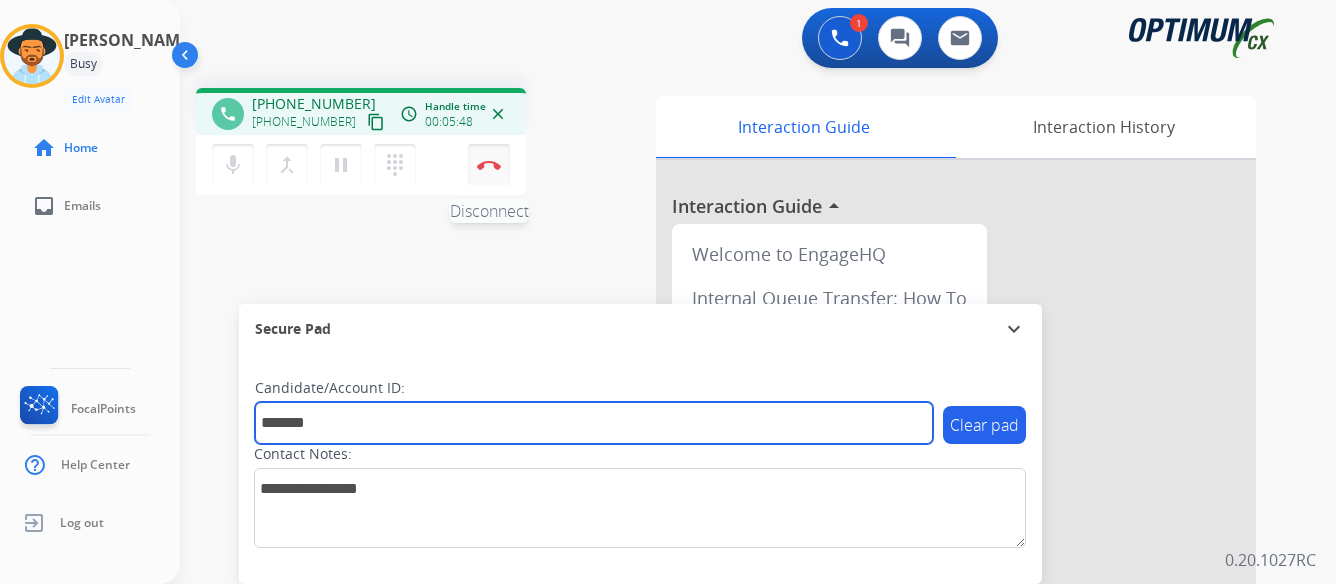 type on "*******" 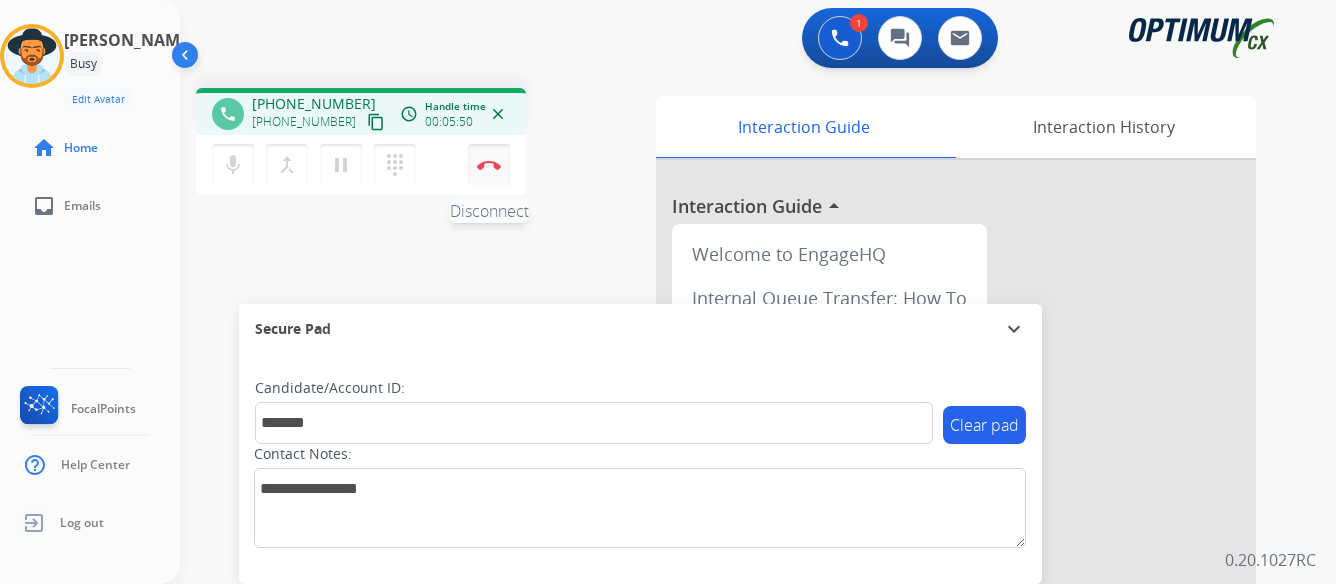 click on "Disconnect" at bounding box center [489, 165] 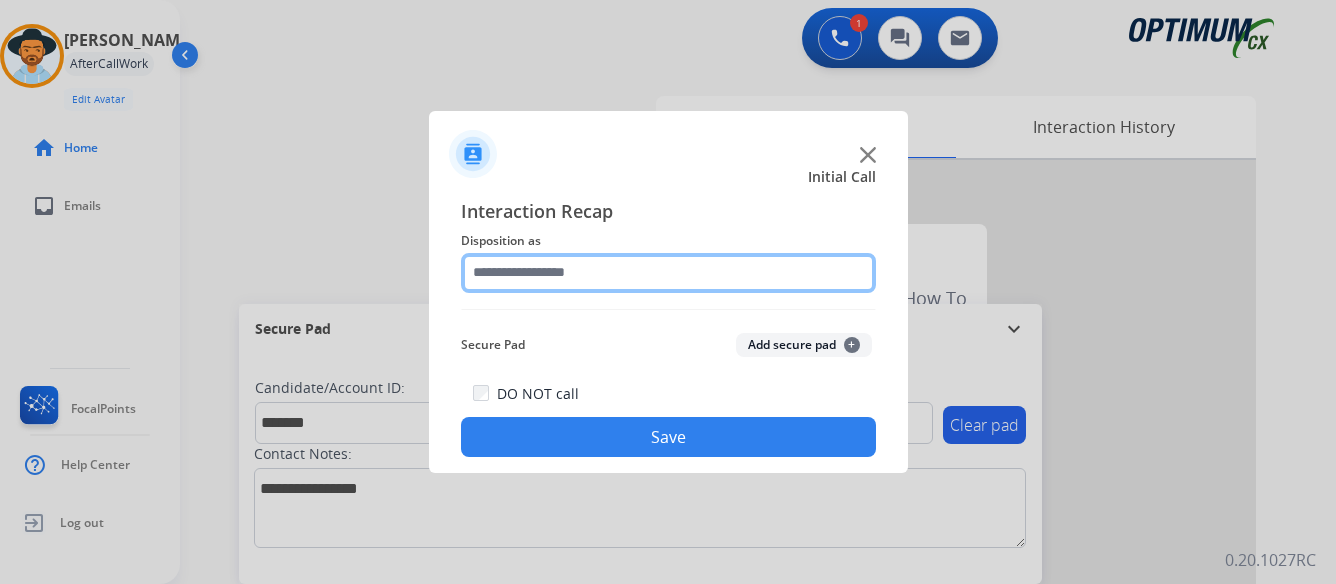 click 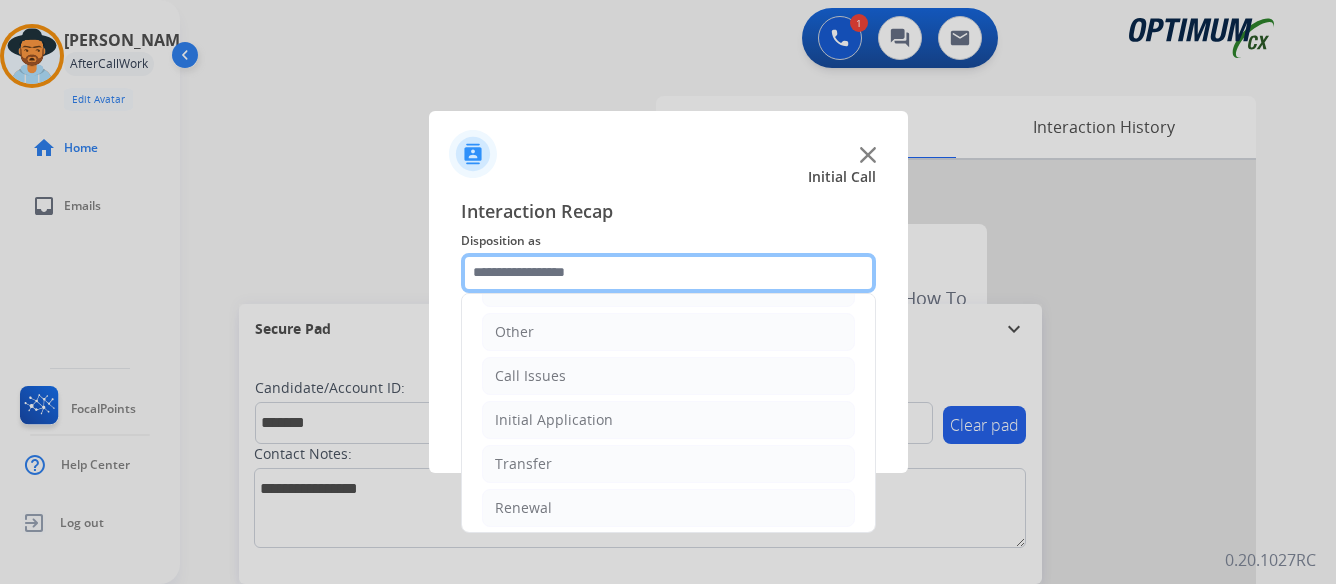 scroll, scrollTop: 136, scrollLeft: 0, axis: vertical 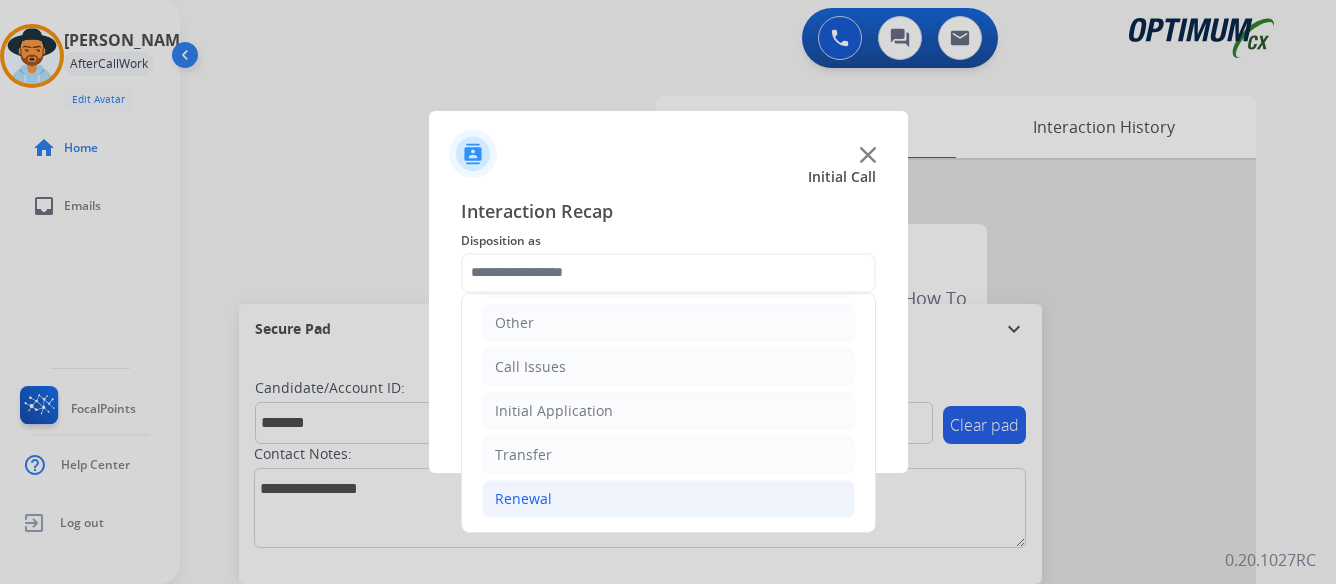 click on "Renewal" 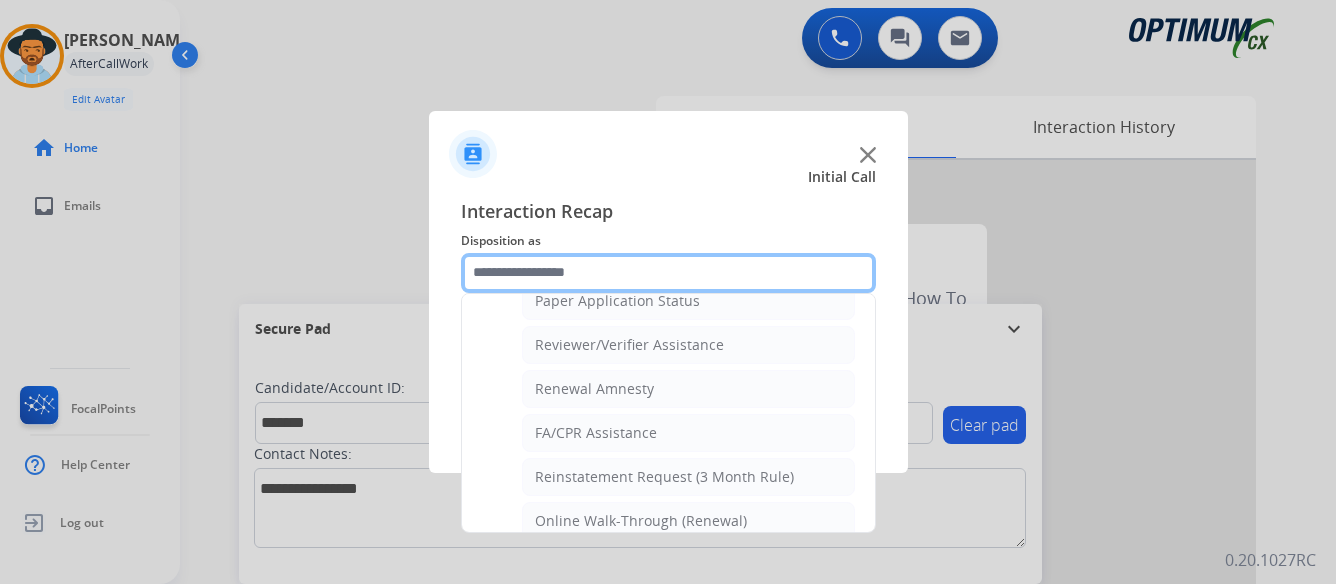 scroll, scrollTop: 772, scrollLeft: 0, axis: vertical 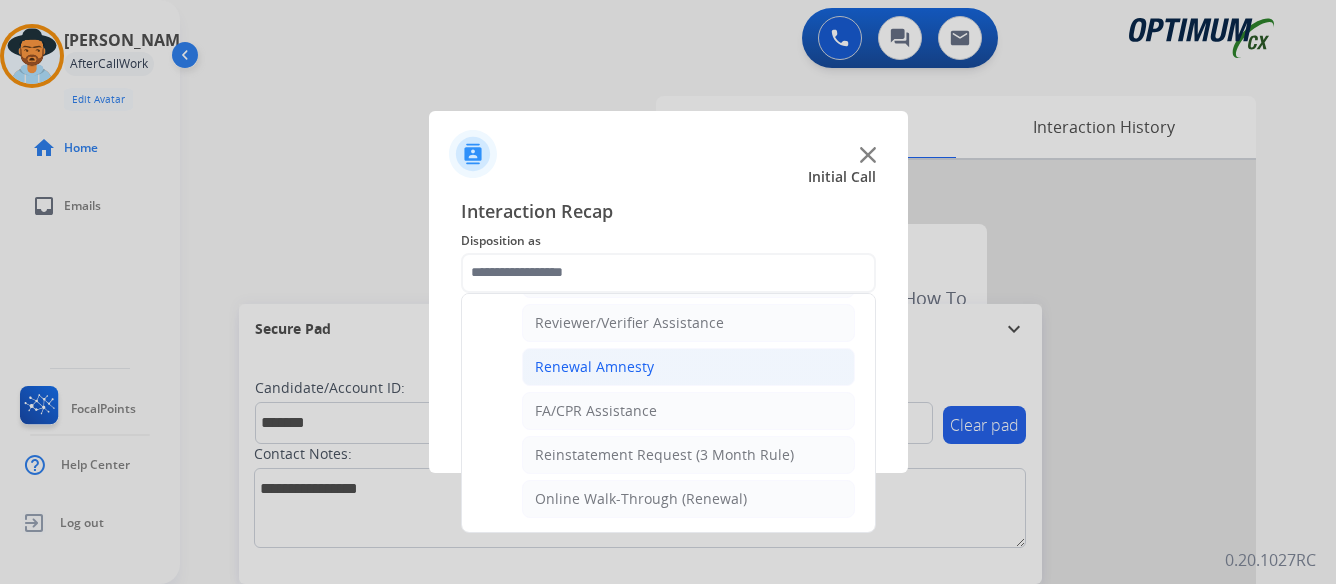 click on "Renewal Amnesty" 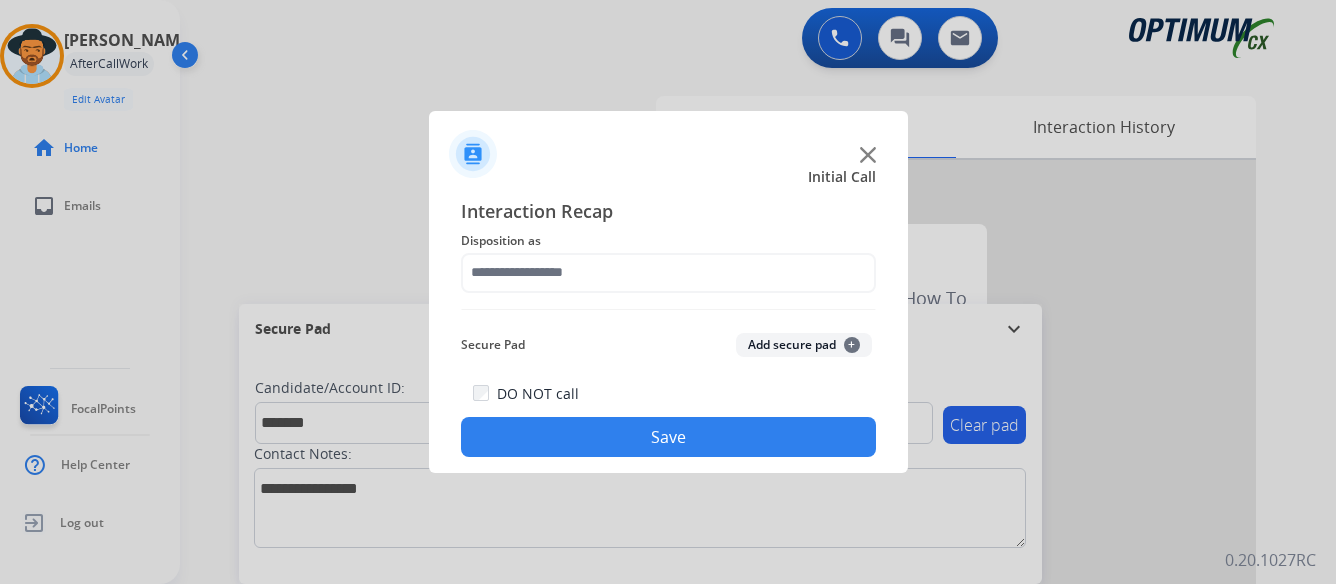 type on "**********" 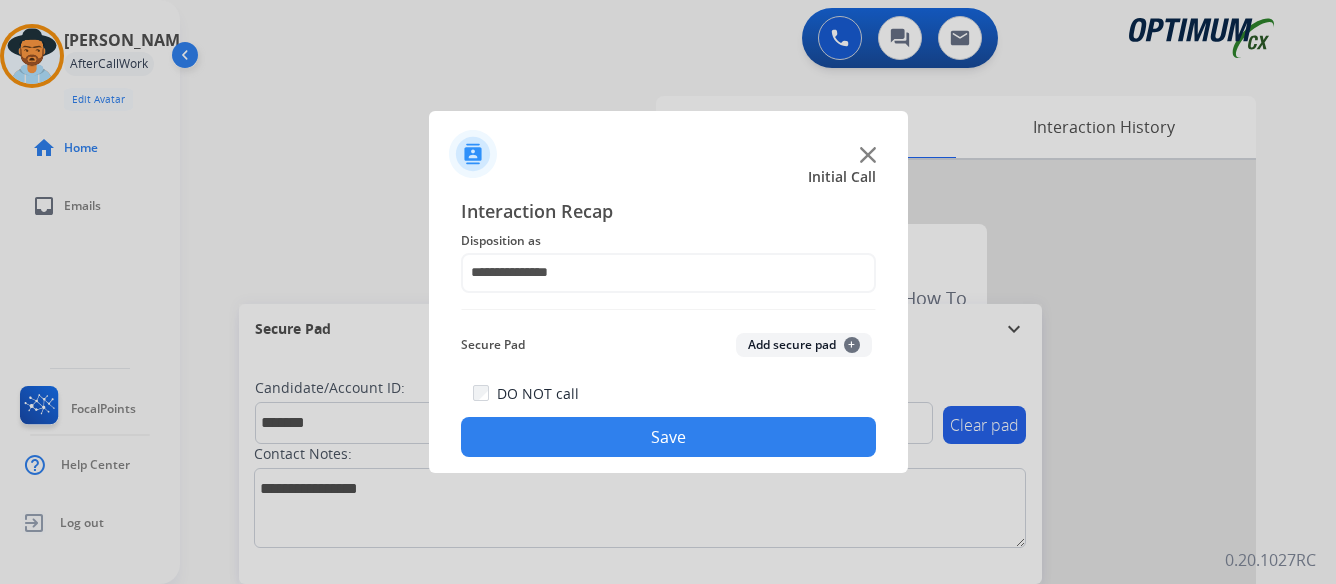click on "Save" 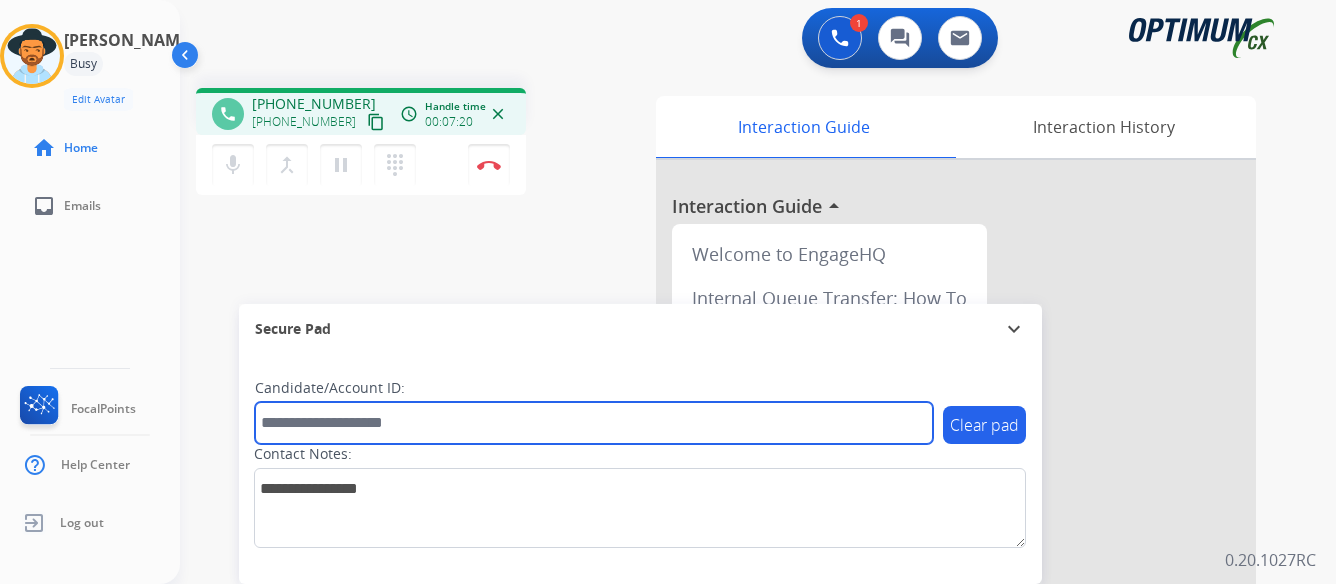 paste on "*******" 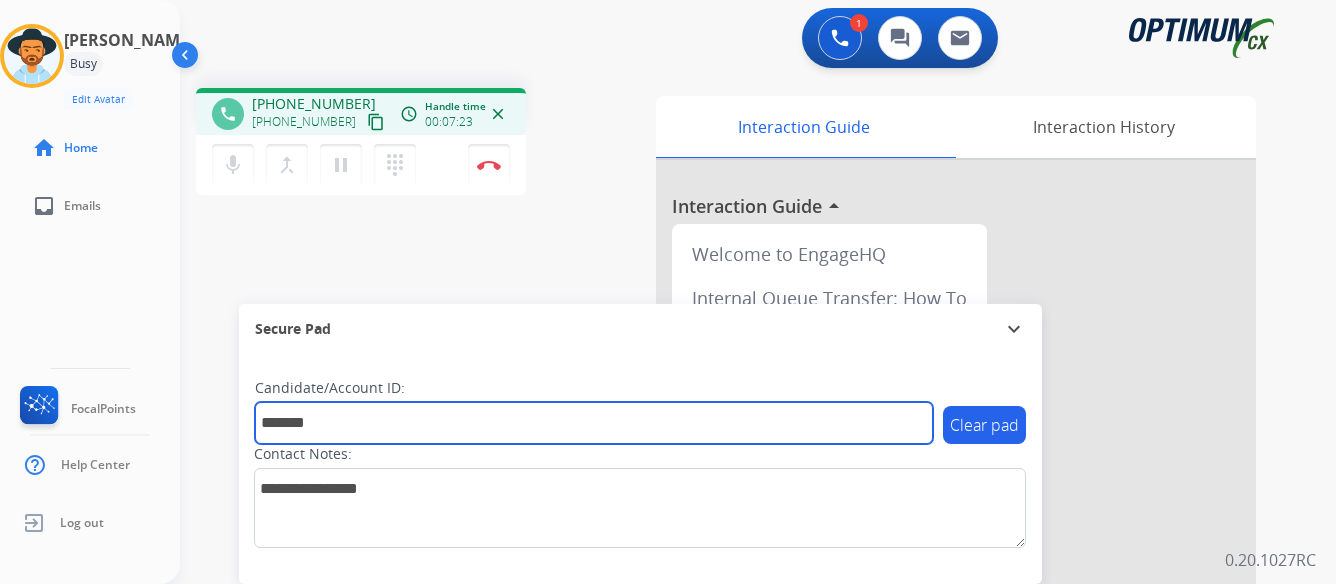type on "*******" 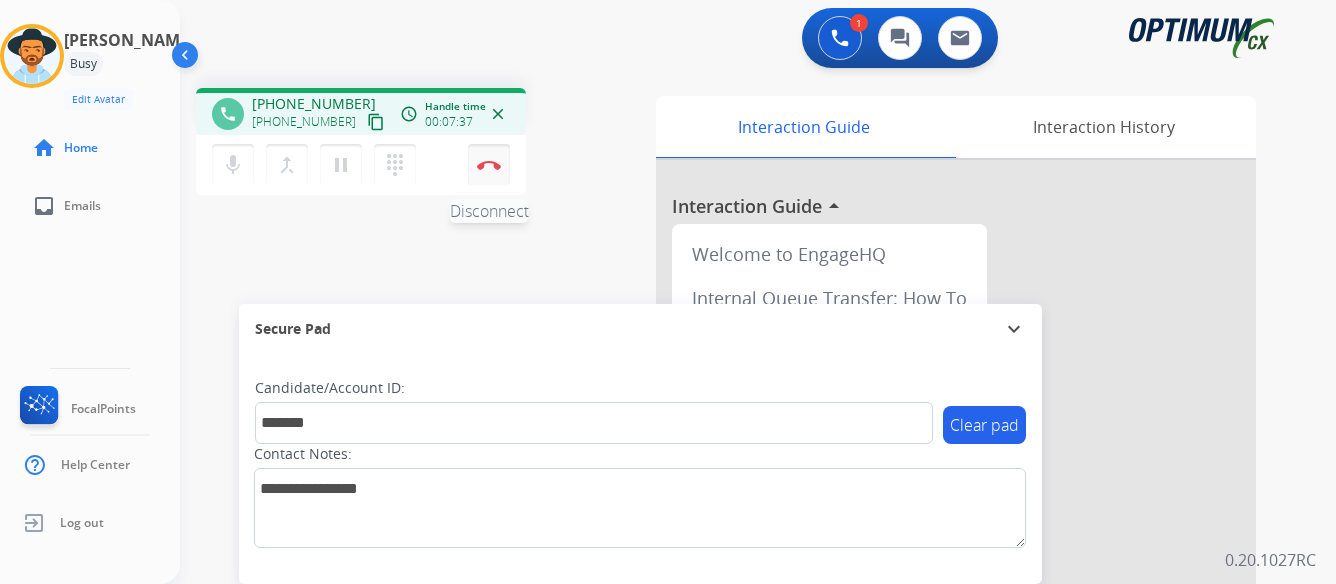 click at bounding box center [489, 165] 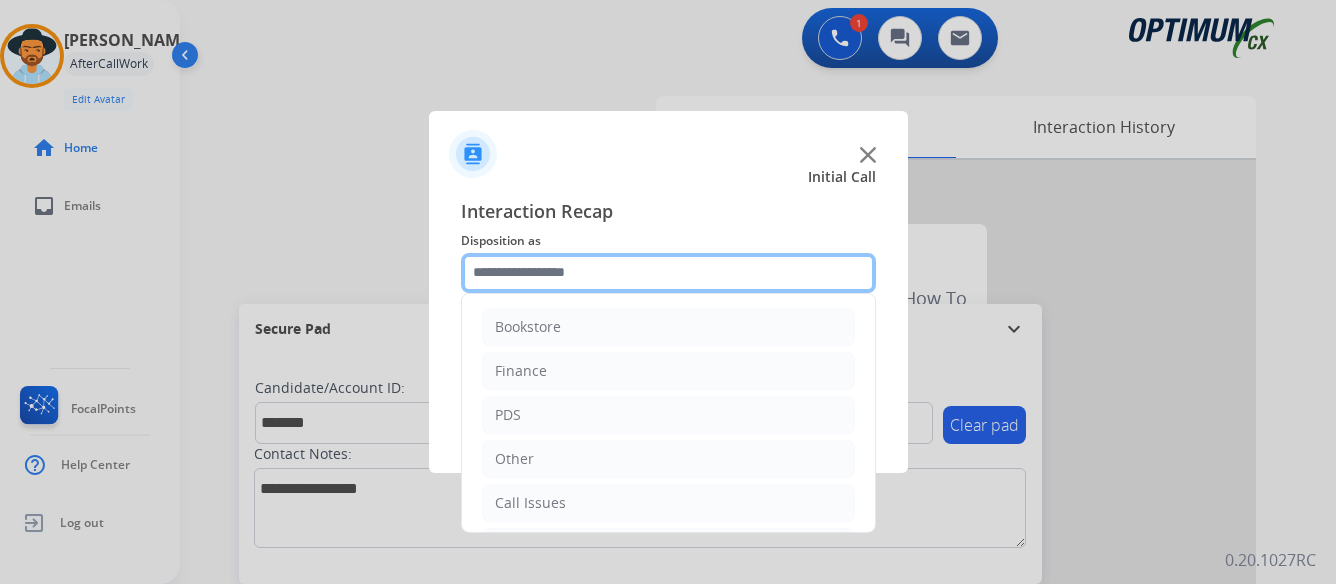 click 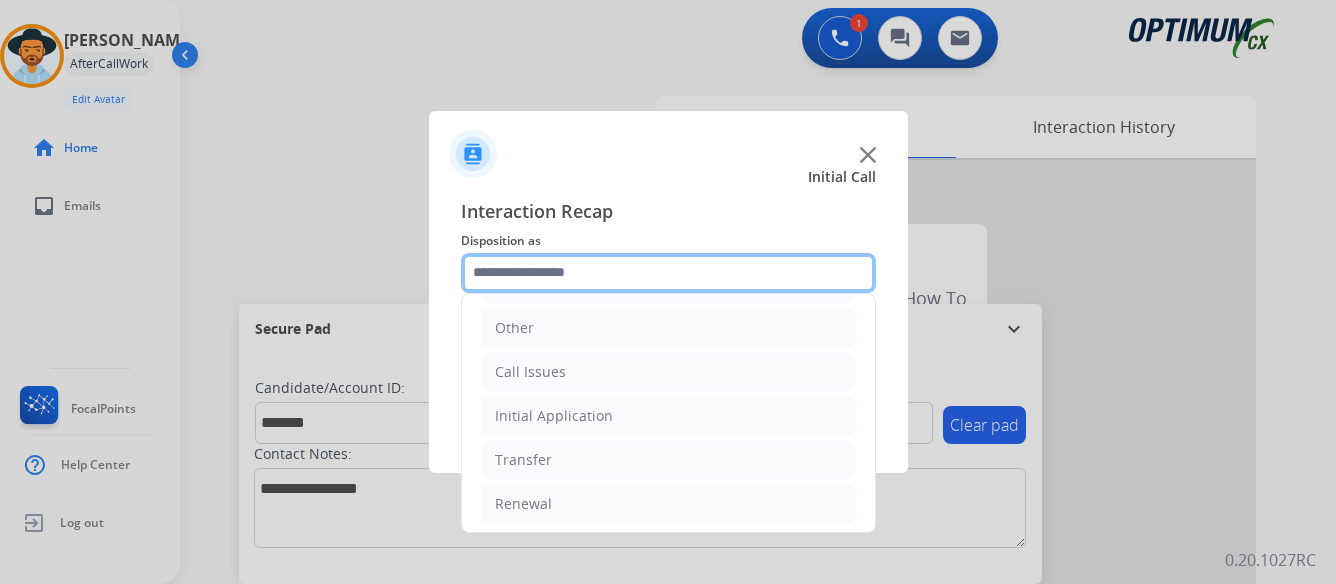 scroll, scrollTop: 136, scrollLeft: 0, axis: vertical 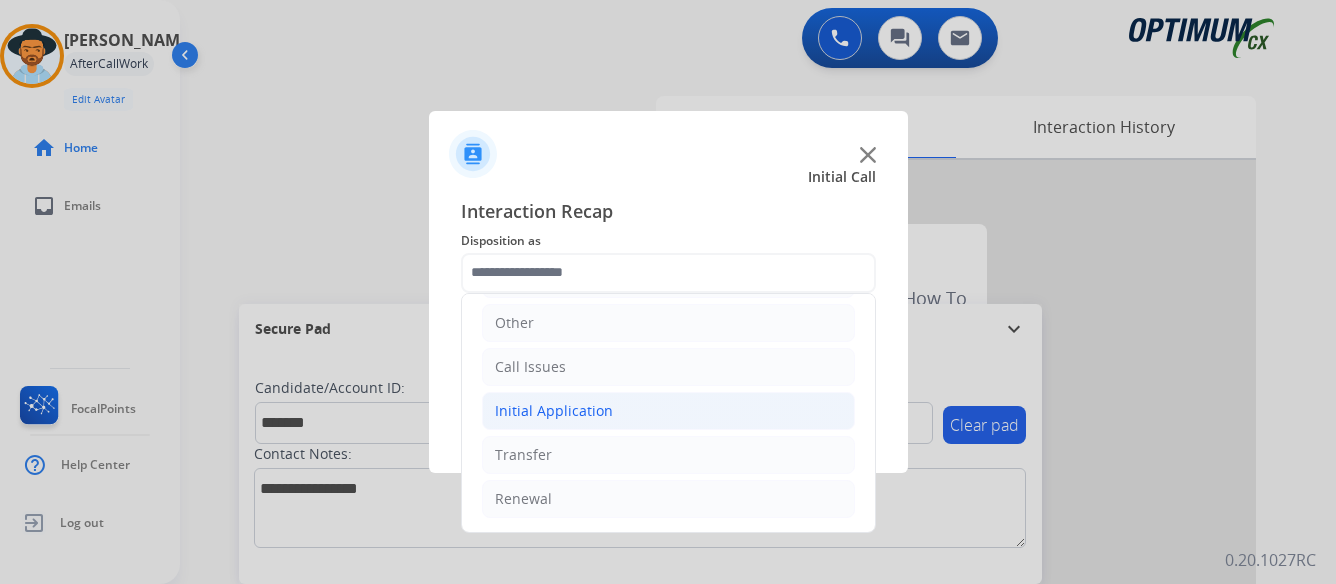click on "Initial Application" 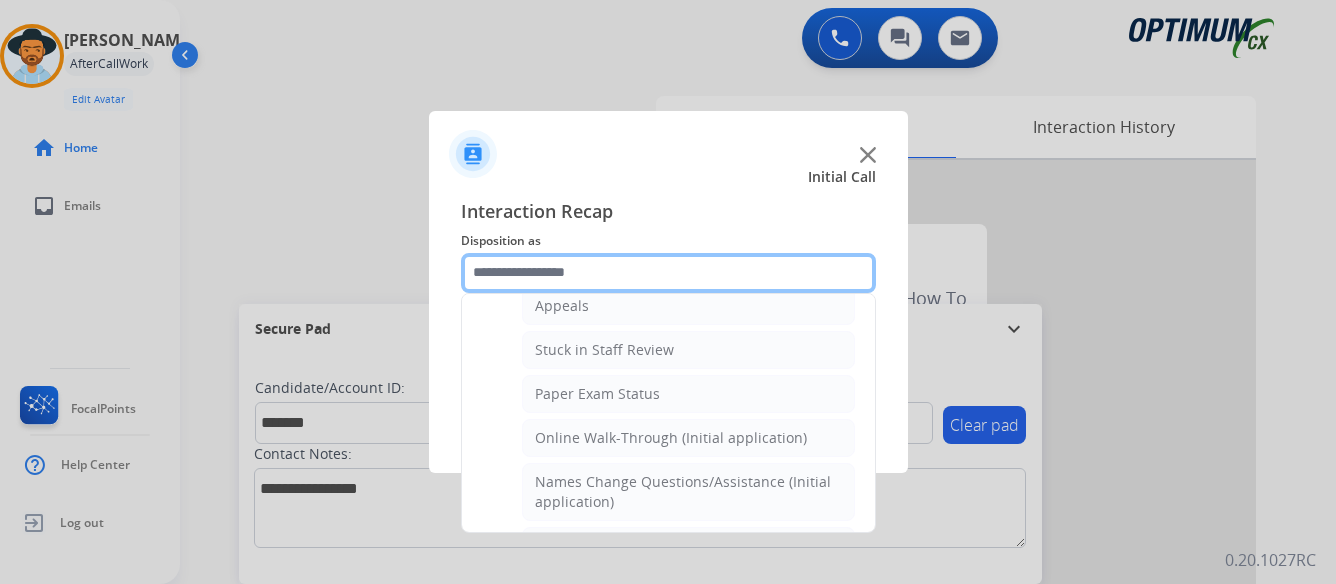 scroll, scrollTop: 336, scrollLeft: 0, axis: vertical 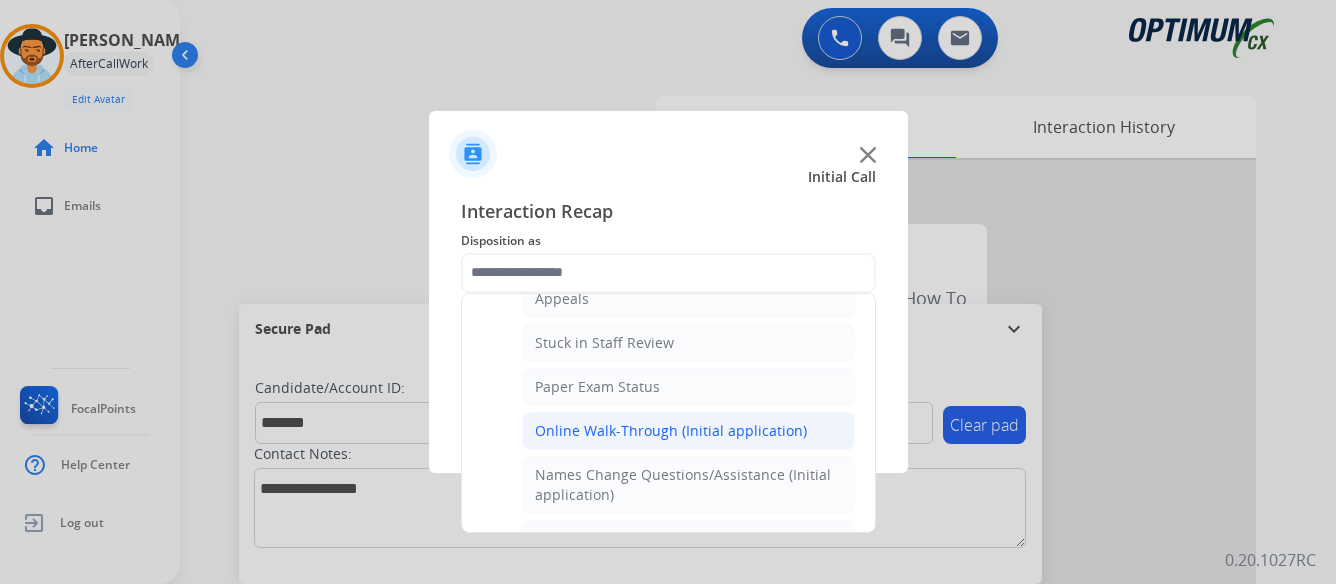 click on "Online Walk-Through (Initial application)" 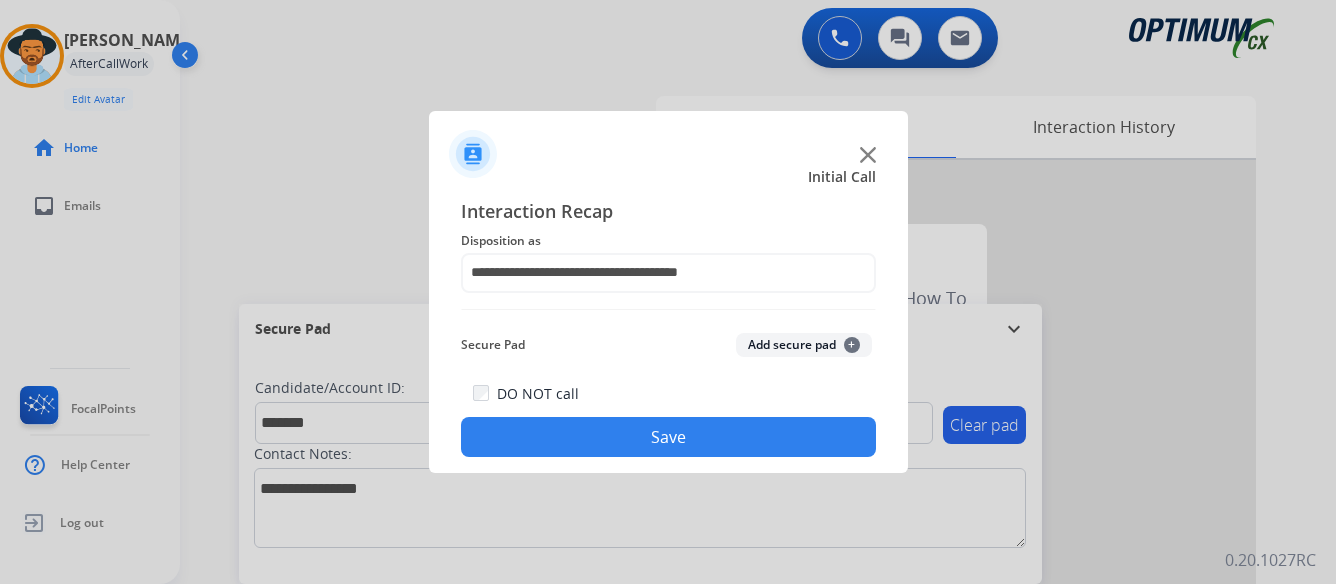 click on "Save" 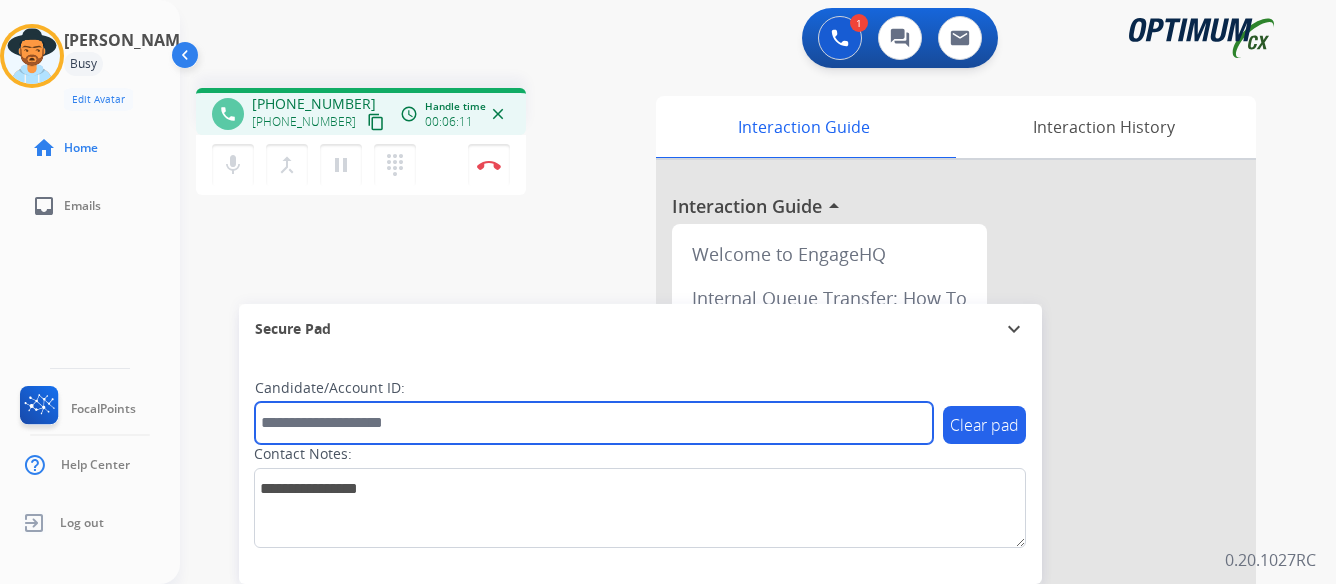 paste on "*******" 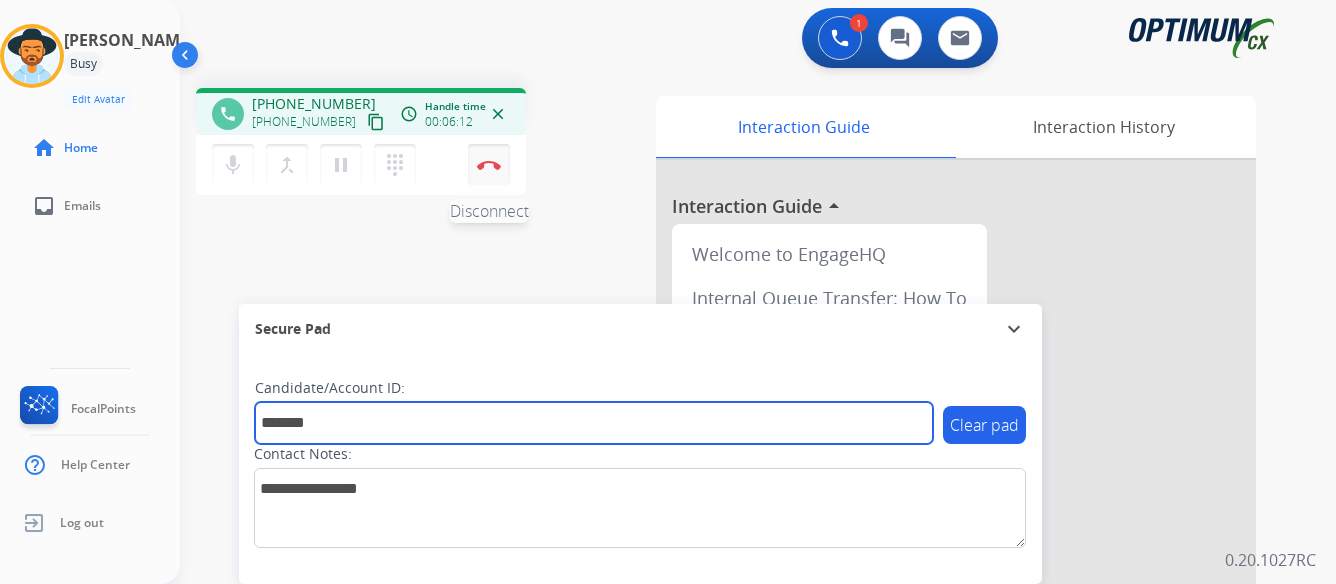 type on "*******" 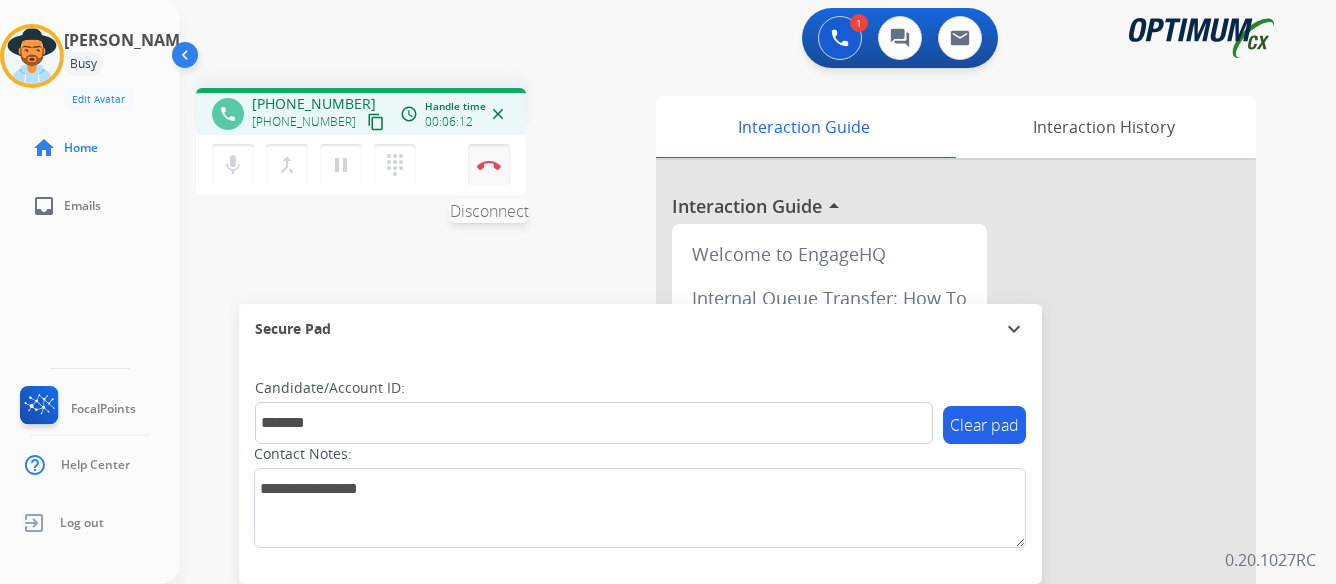click at bounding box center [489, 165] 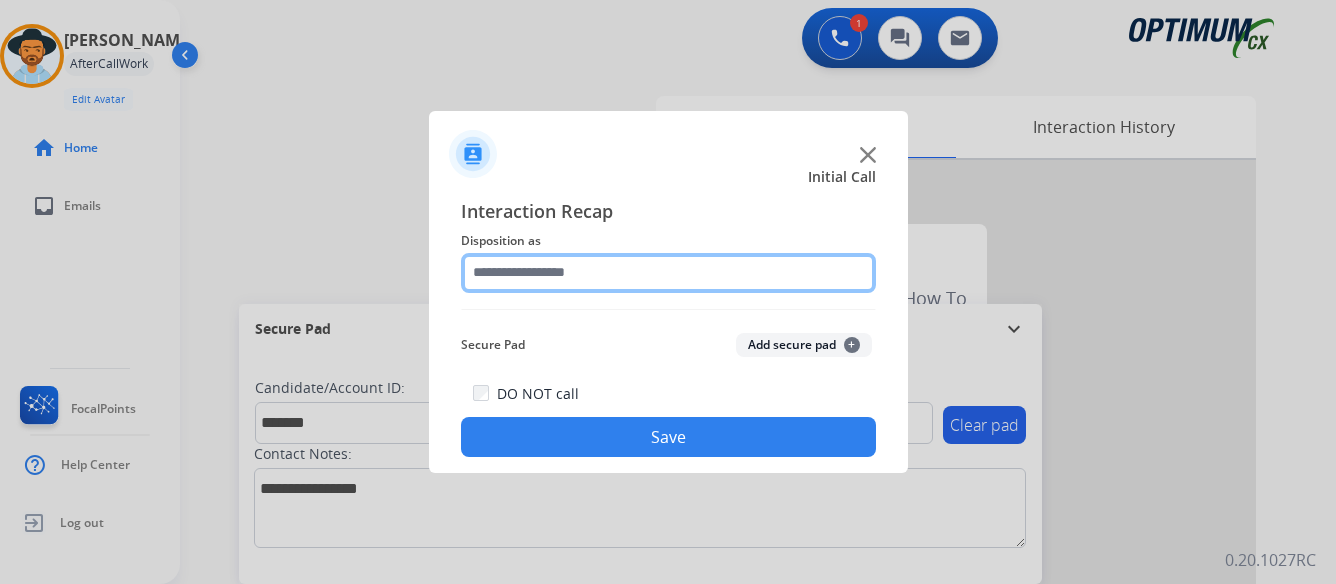 click 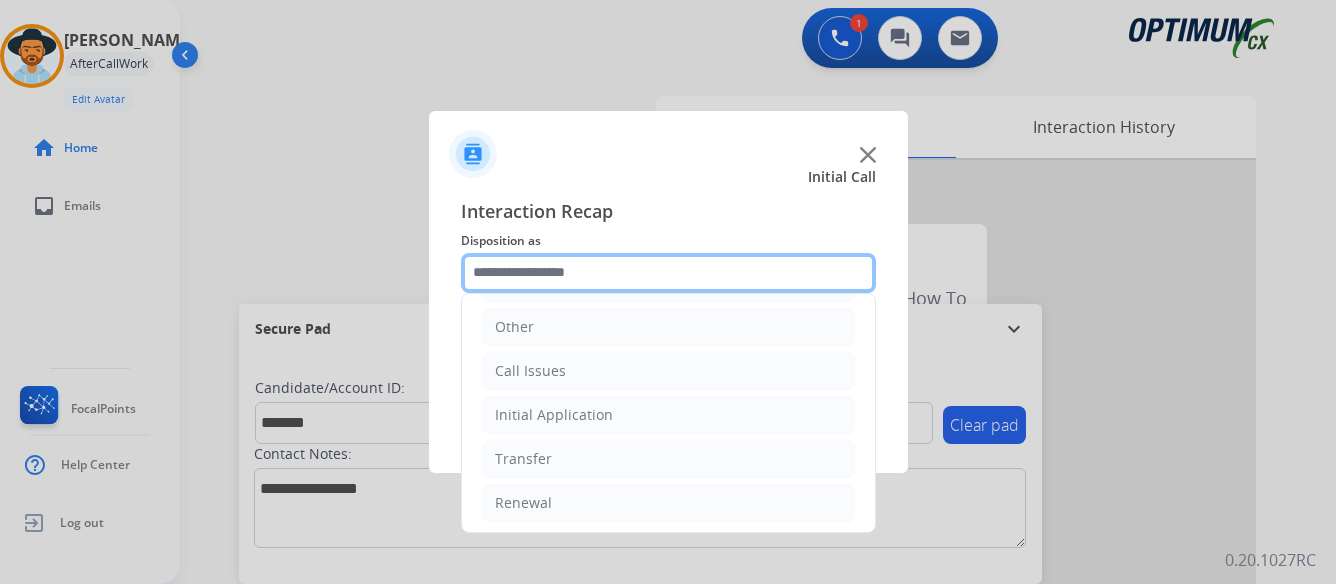 scroll, scrollTop: 136, scrollLeft: 0, axis: vertical 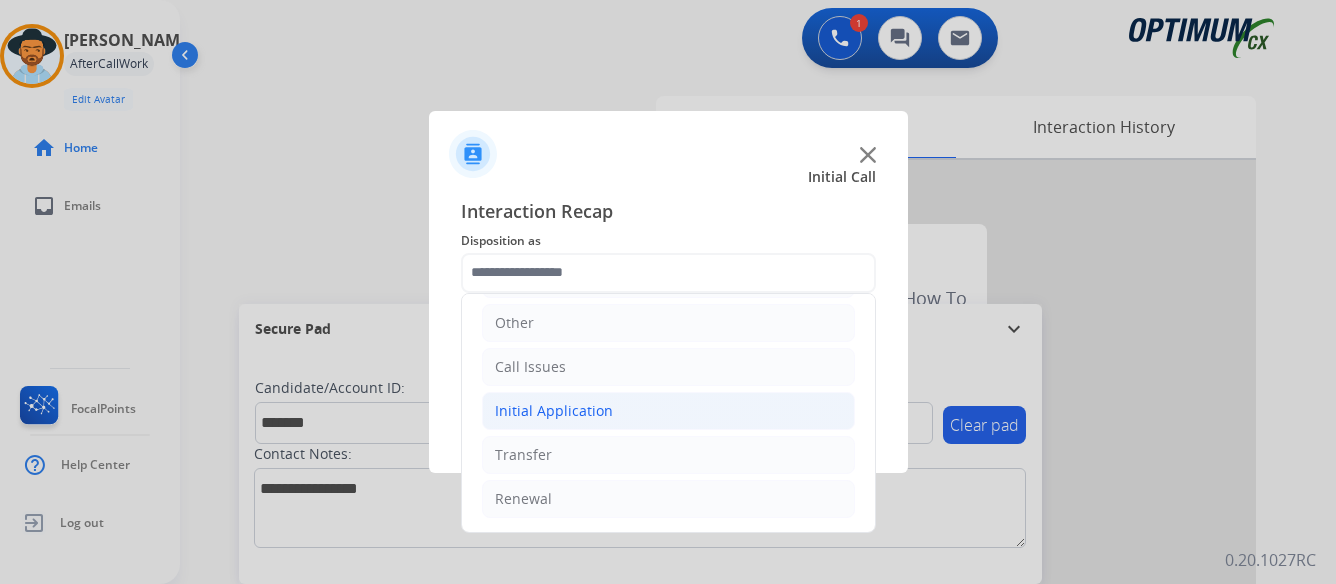 click on "Initial Application" 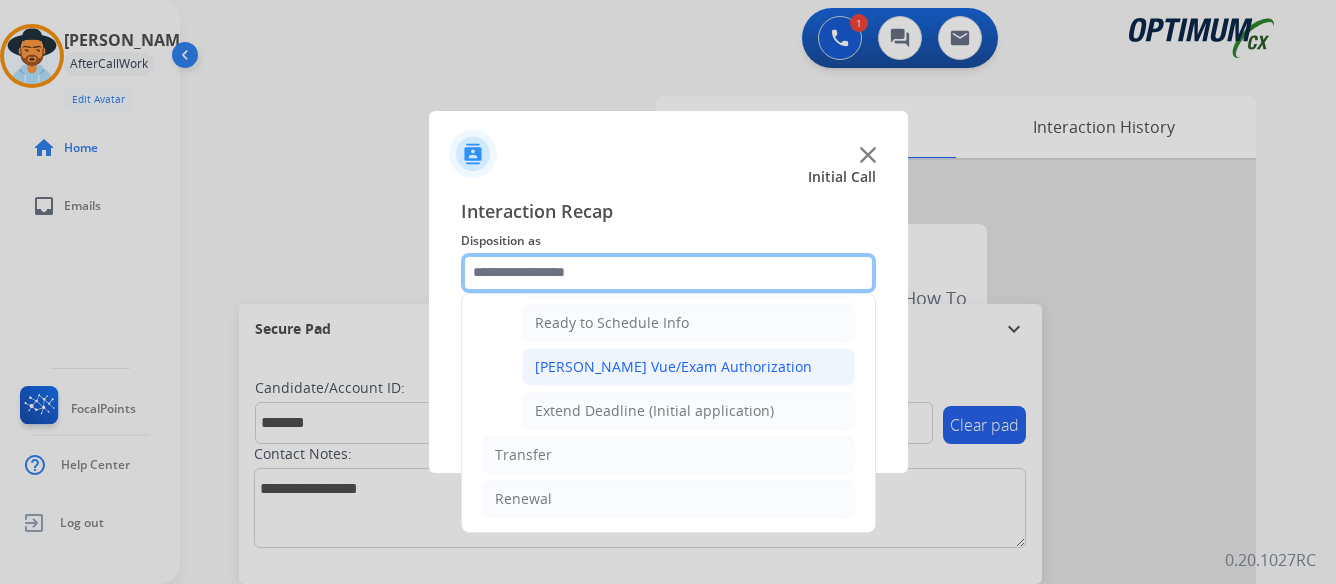 scroll, scrollTop: 1112, scrollLeft: 0, axis: vertical 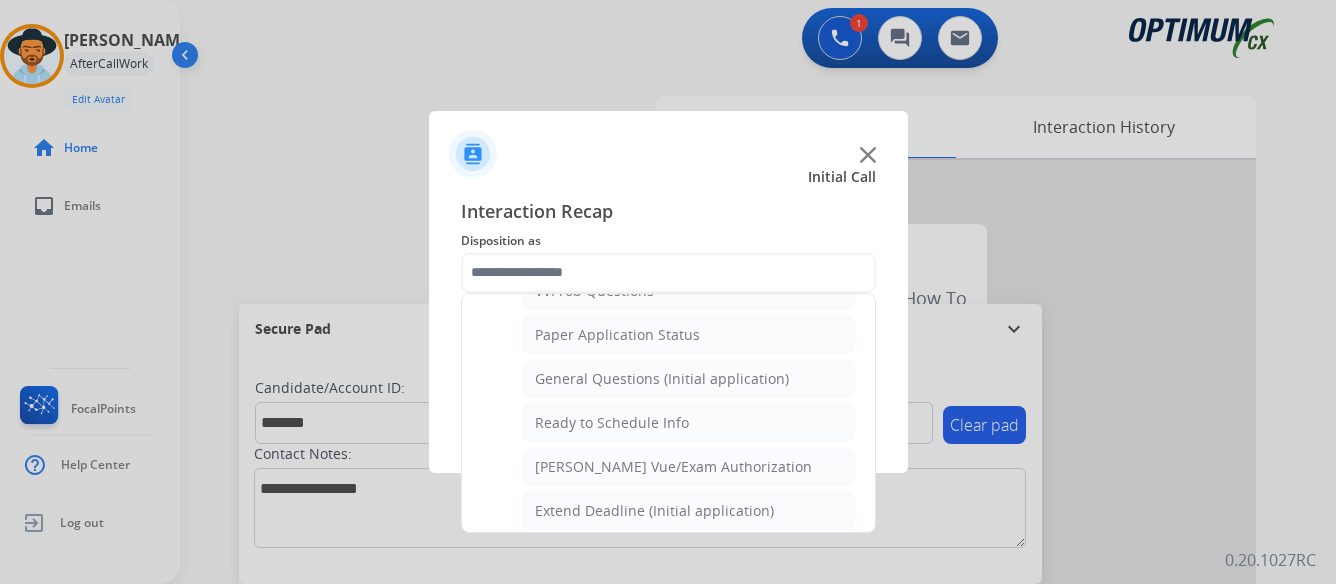 click on "General Questions (Initial application)" 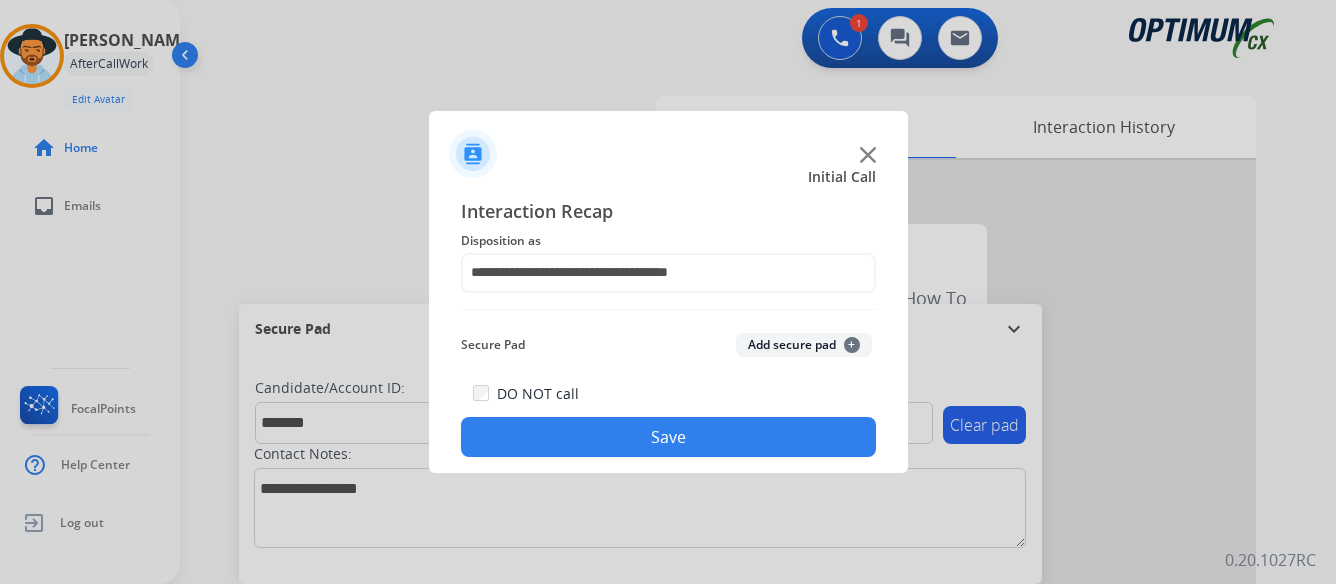 click on "Save" 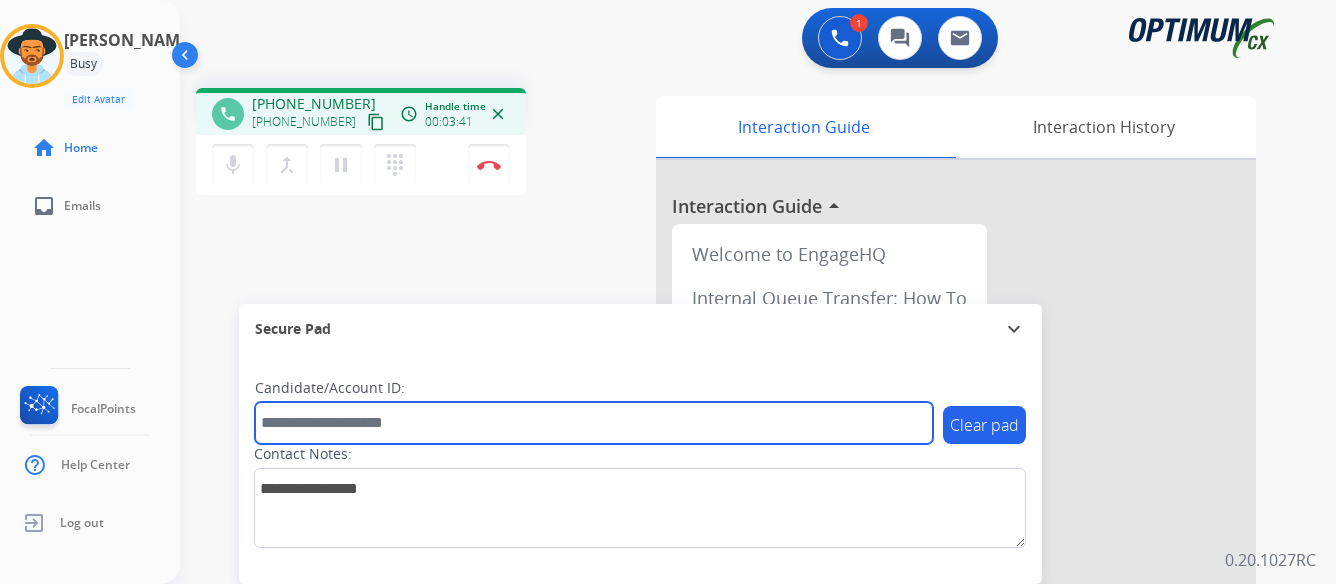 paste on "*******" 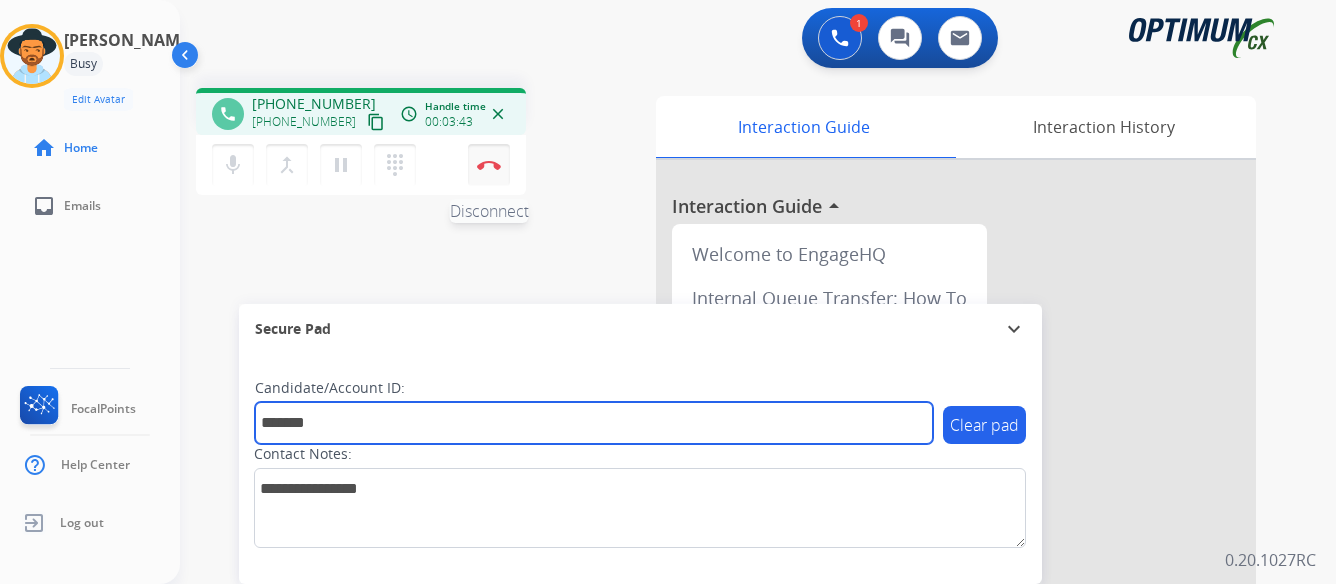 type on "*******" 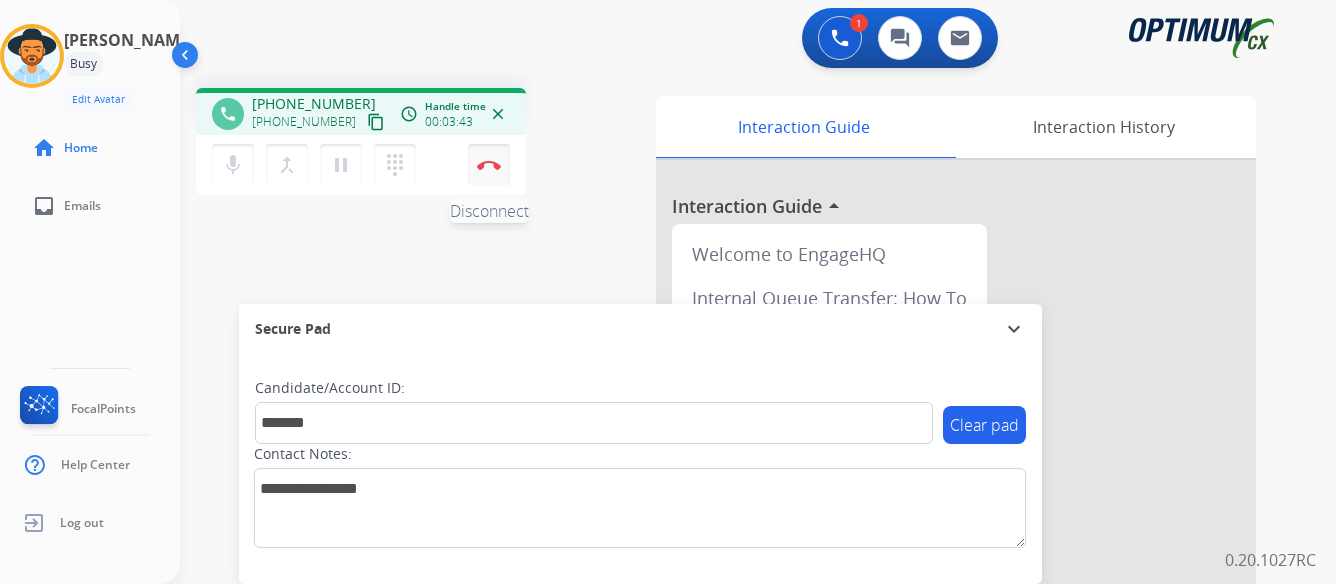 click at bounding box center (489, 165) 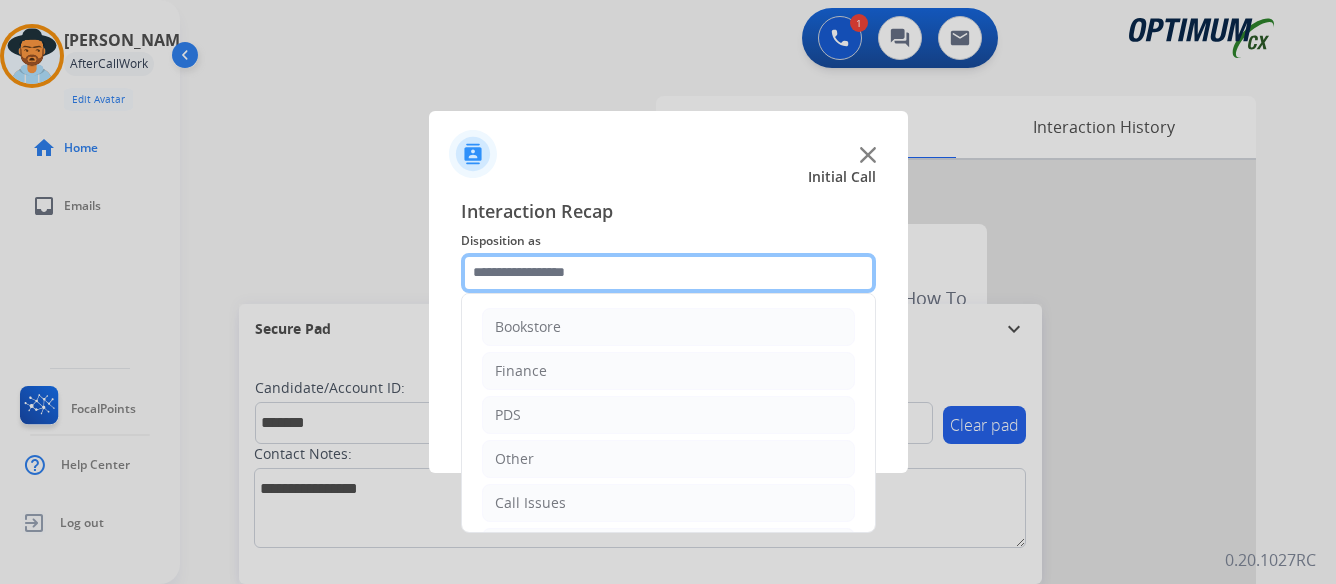 click 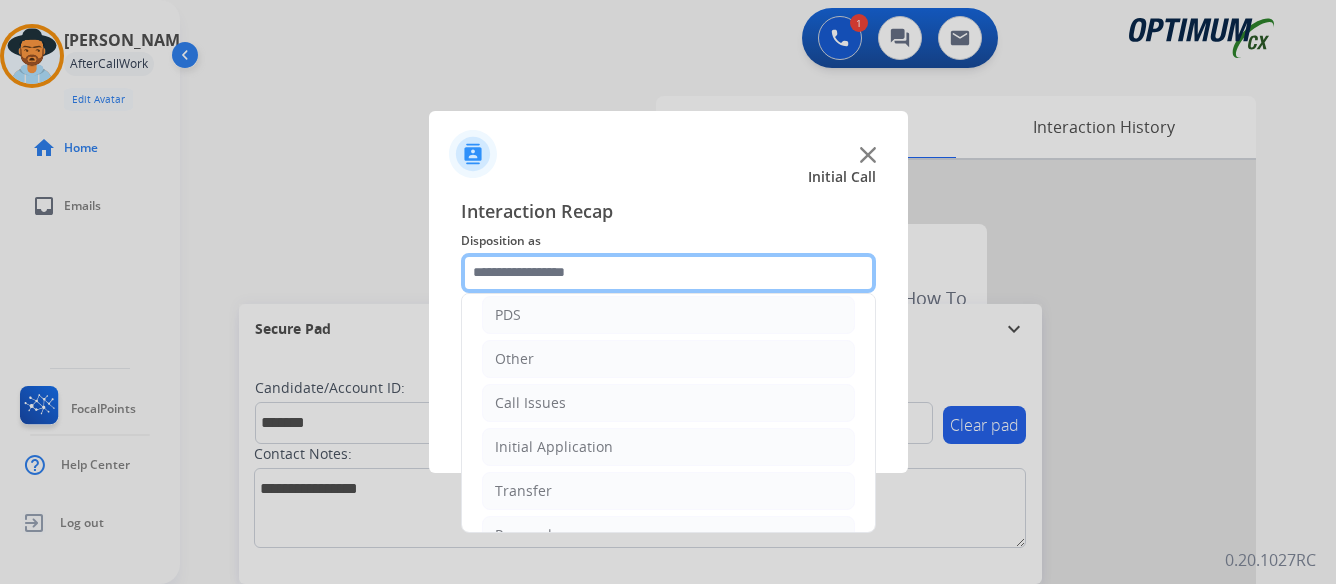 scroll, scrollTop: 136, scrollLeft: 0, axis: vertical 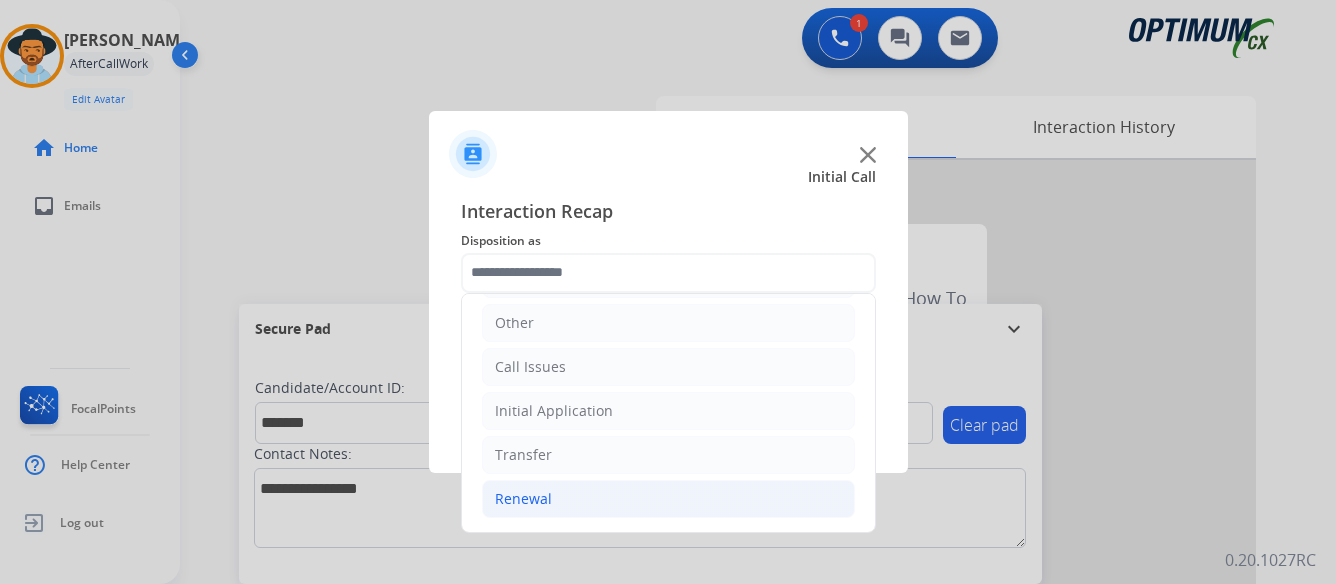 click on "Renewal" 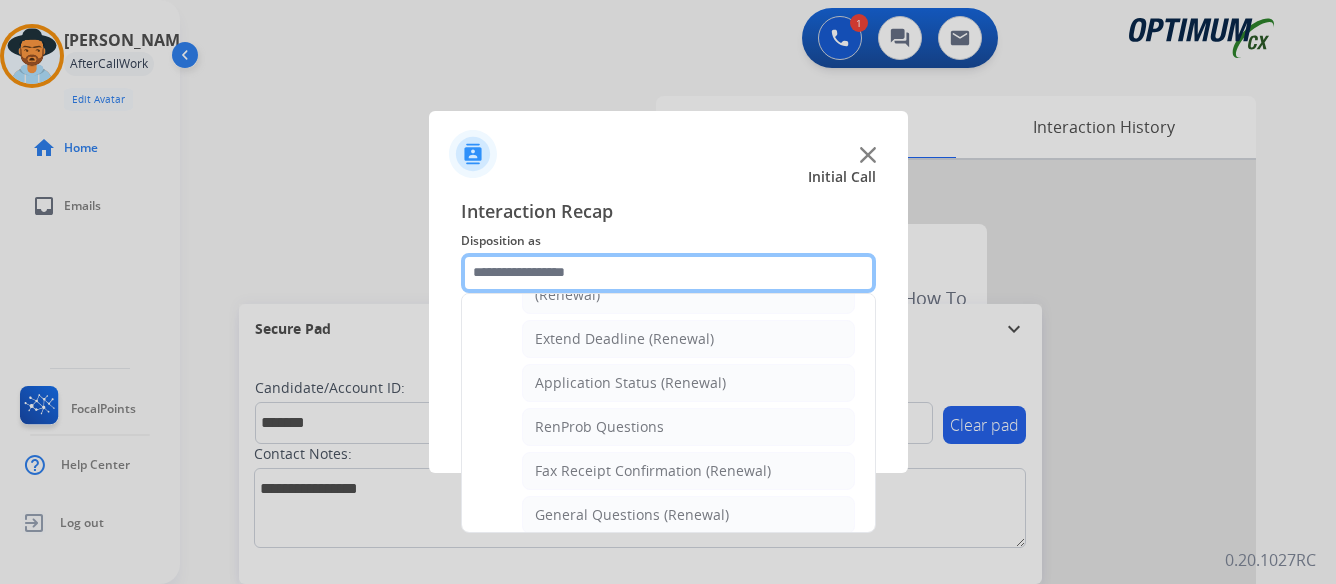 scroll, scrollTop: 436, scrollLeft: 0, axis: vertical 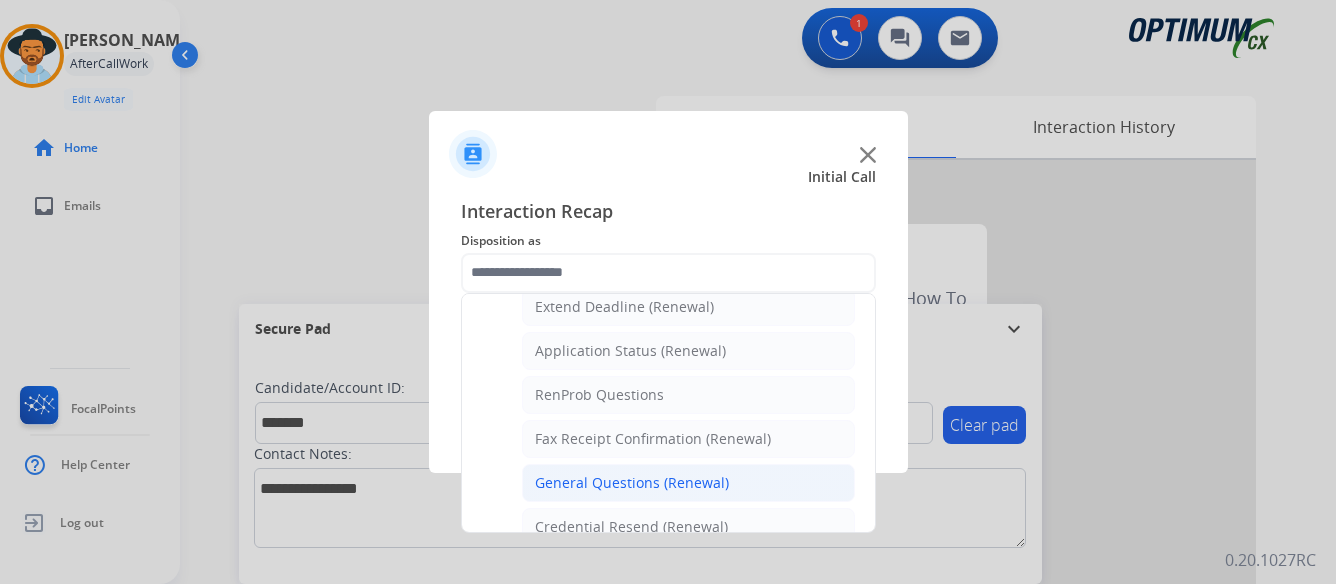 click on "General Questions (Renewal)" 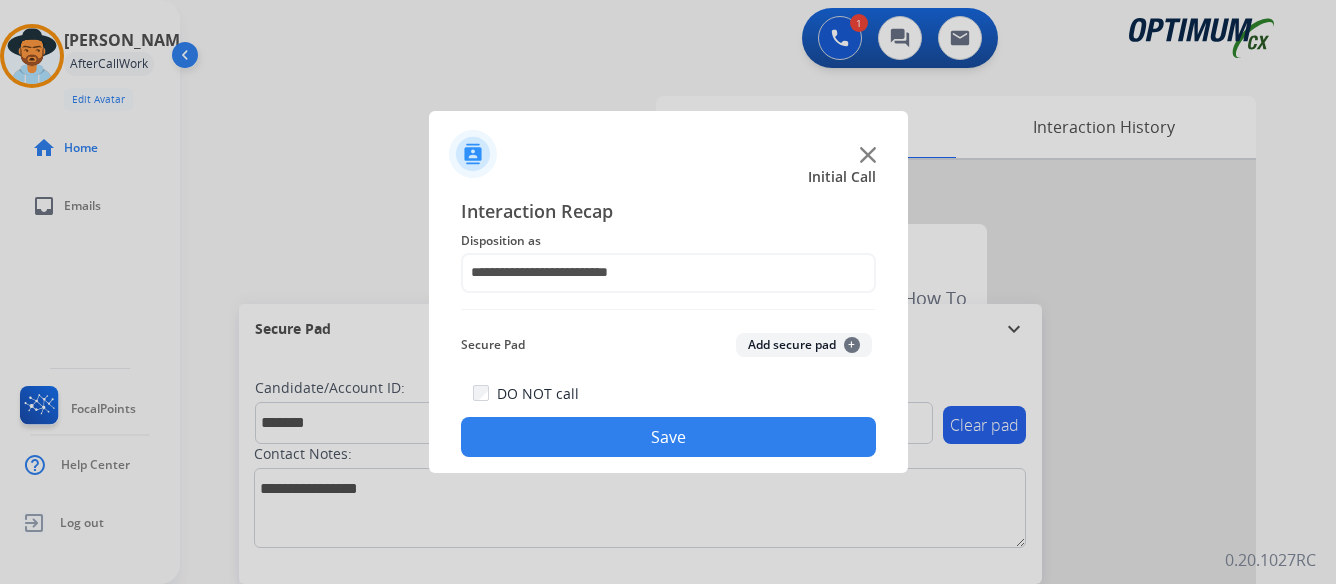 click on "Save" 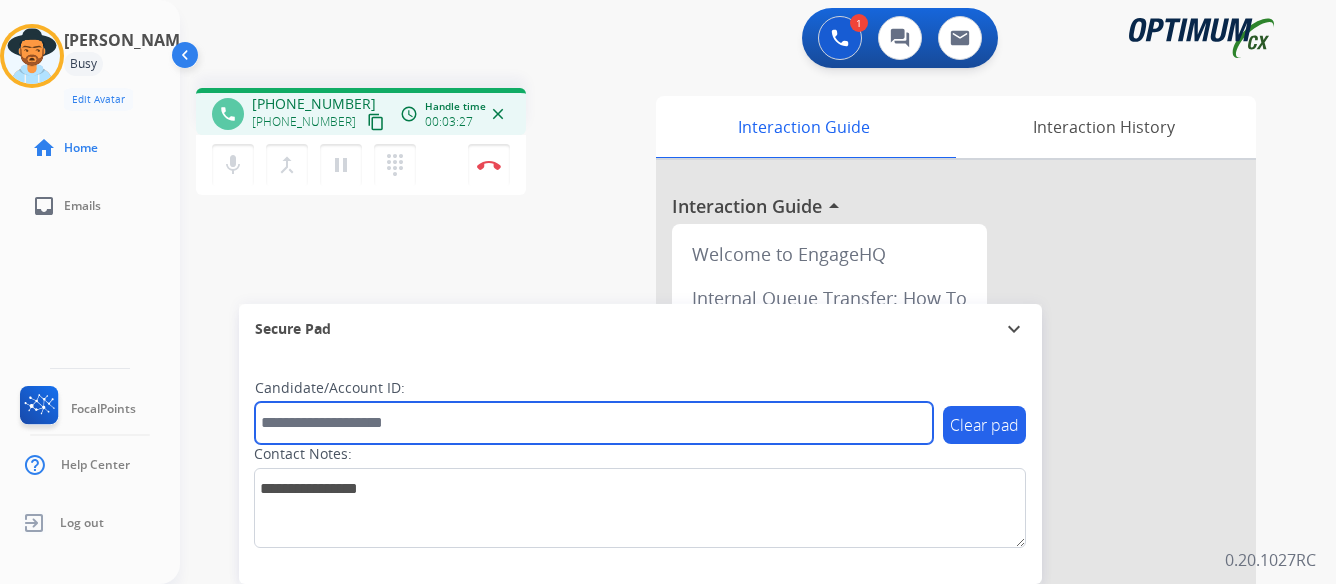 paste on "*******" 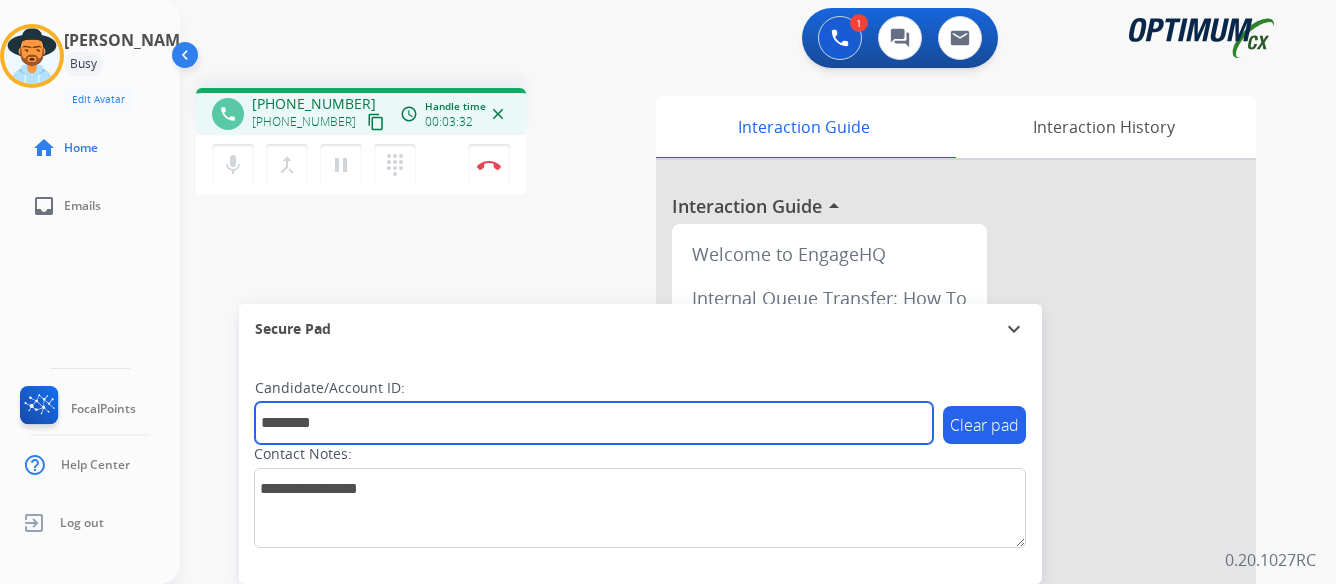 type on "*******" 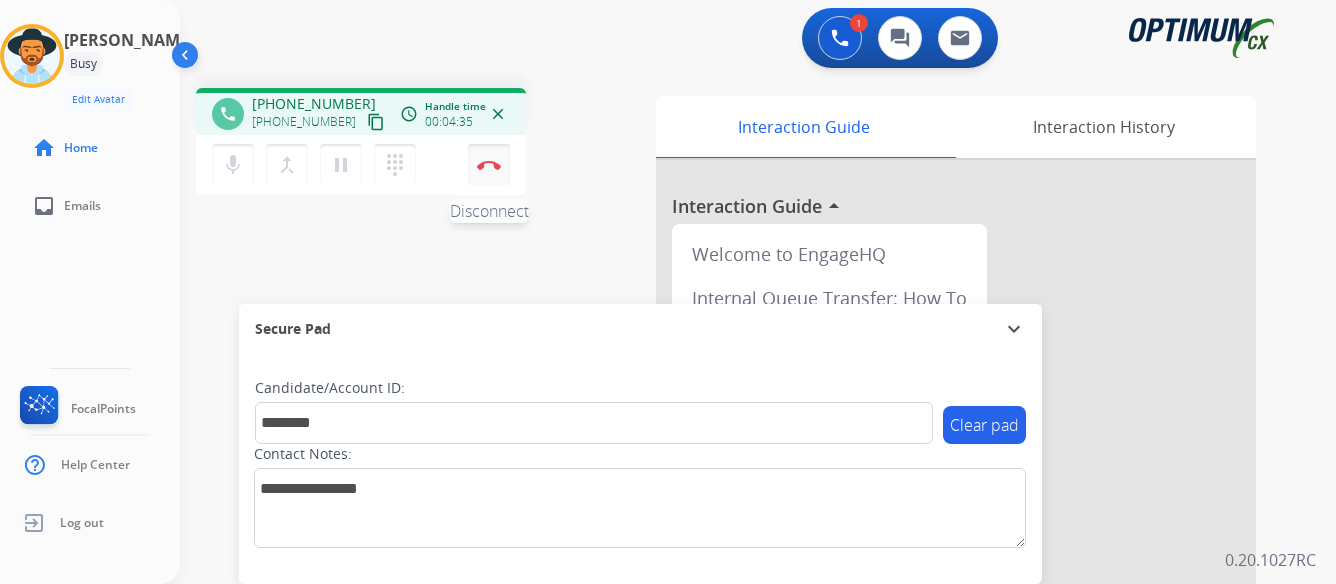 click at bounding box center [489, 165] 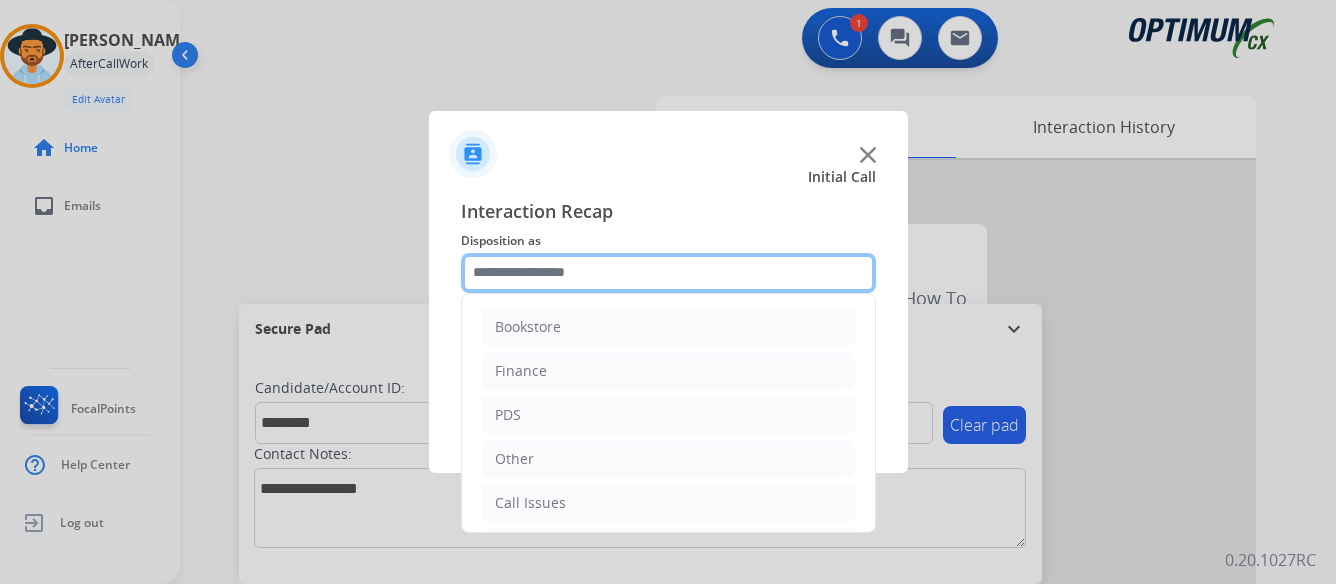 click 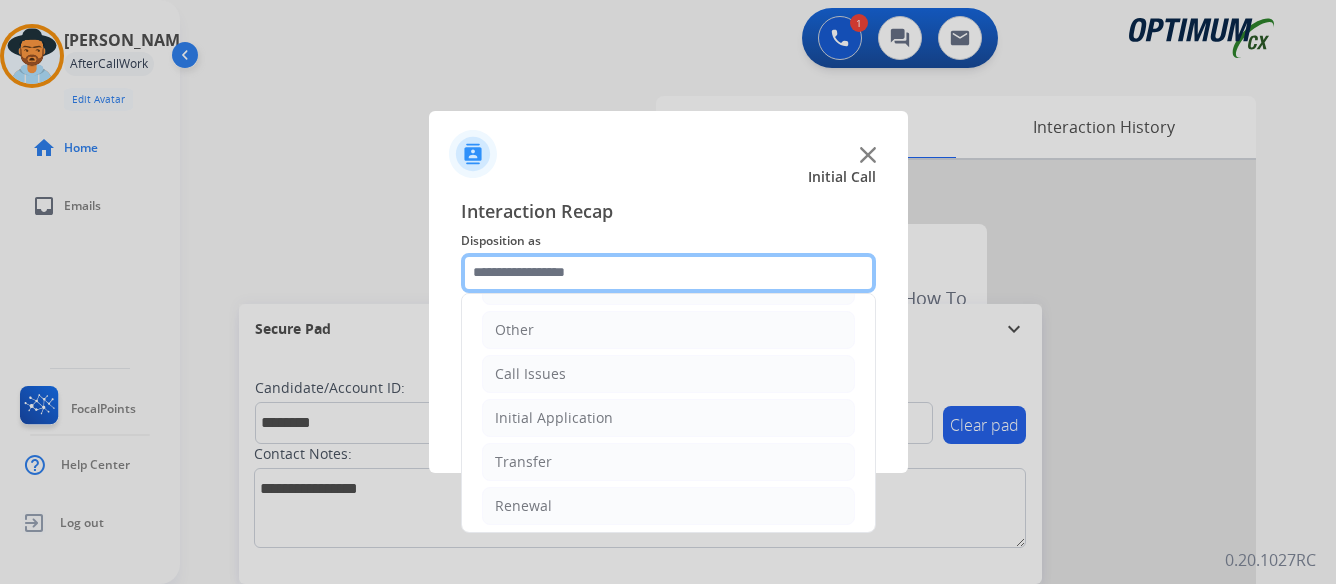 scroll, scrollTop: 136, scrollLeft: 0, axis: vertical 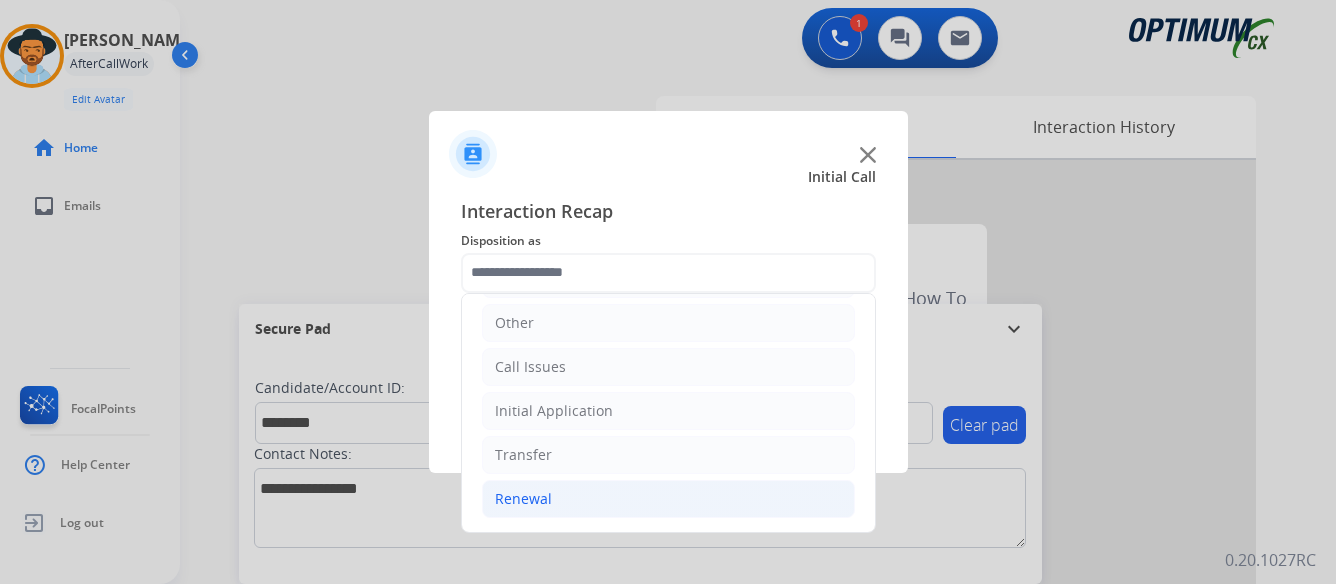 click on "Renewal" 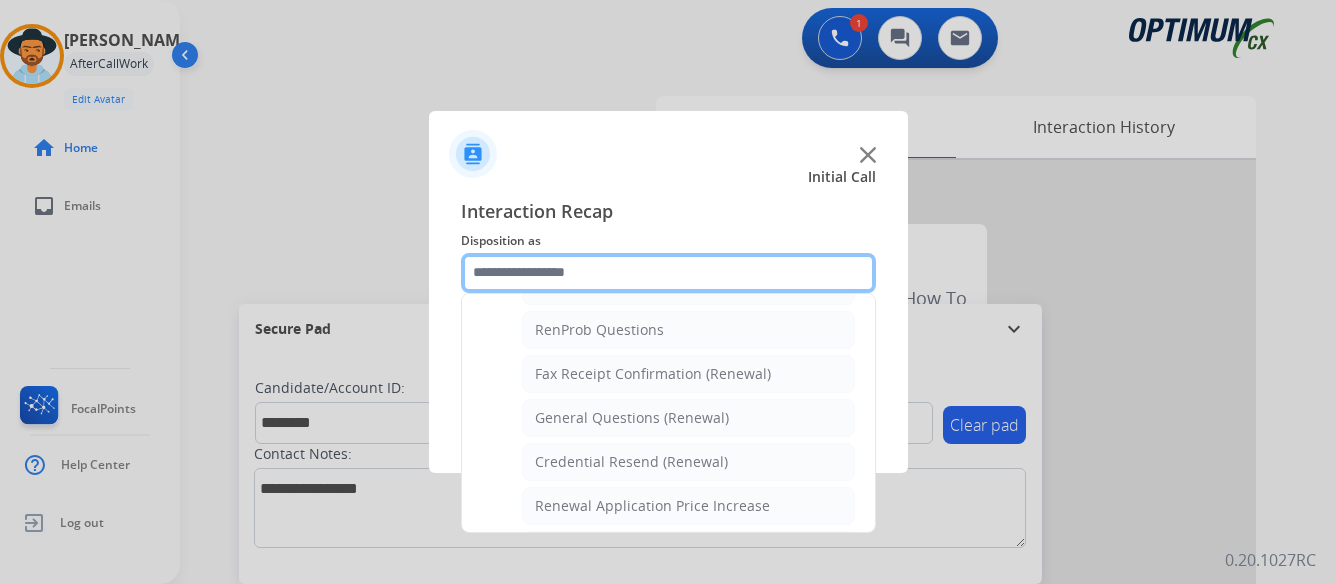 scroll, scrollTop: 536, scrollLeft: 0, axis: vertical 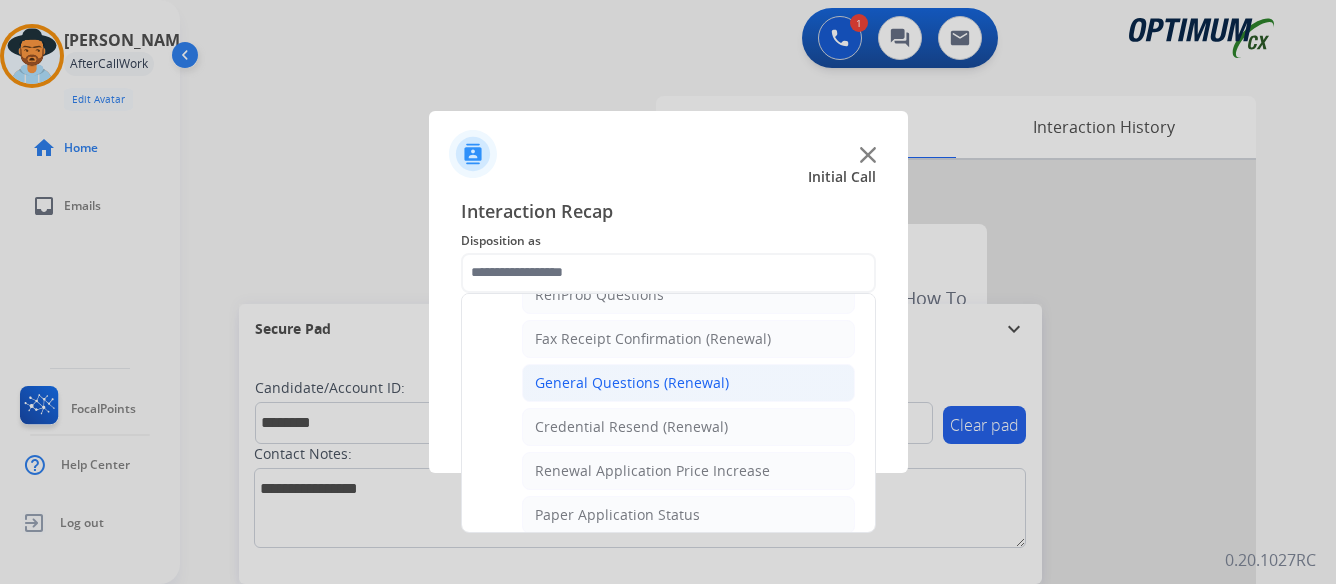 click on "General Questions (Renewal)" 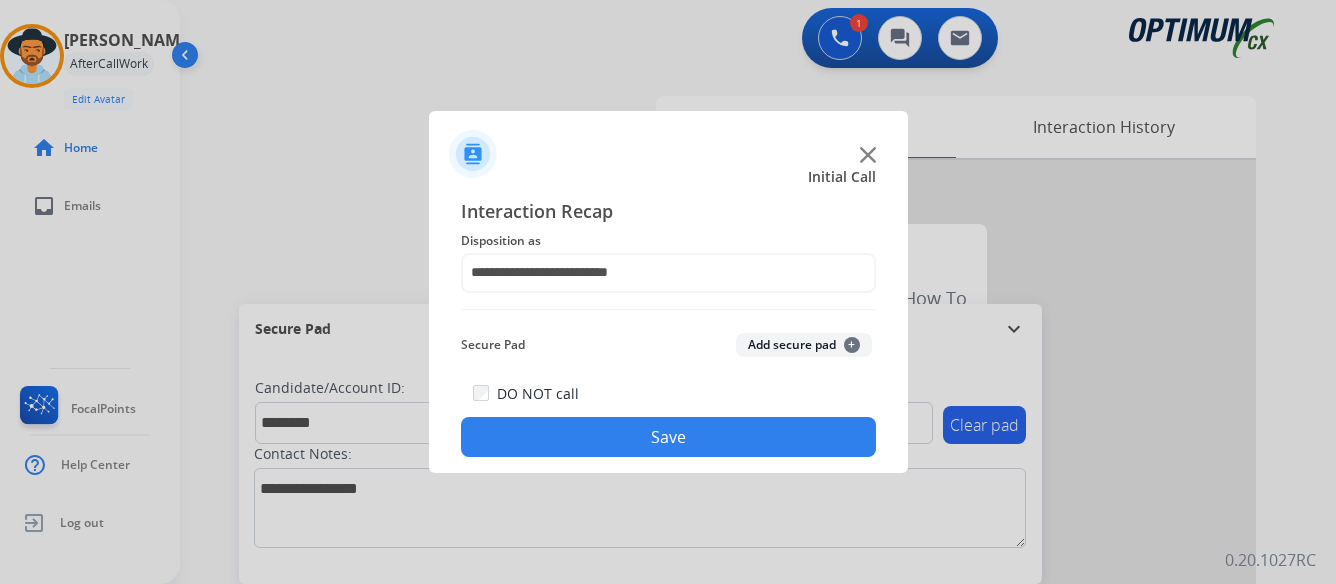 click on "Save" 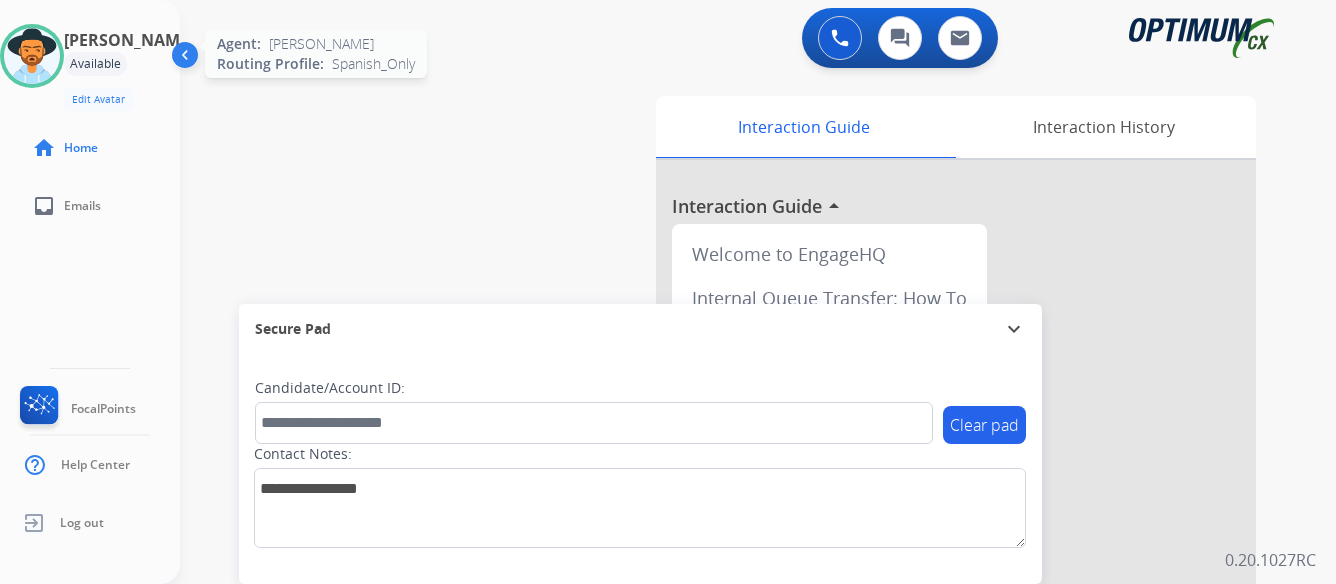 click at bounding box center (32, 56) 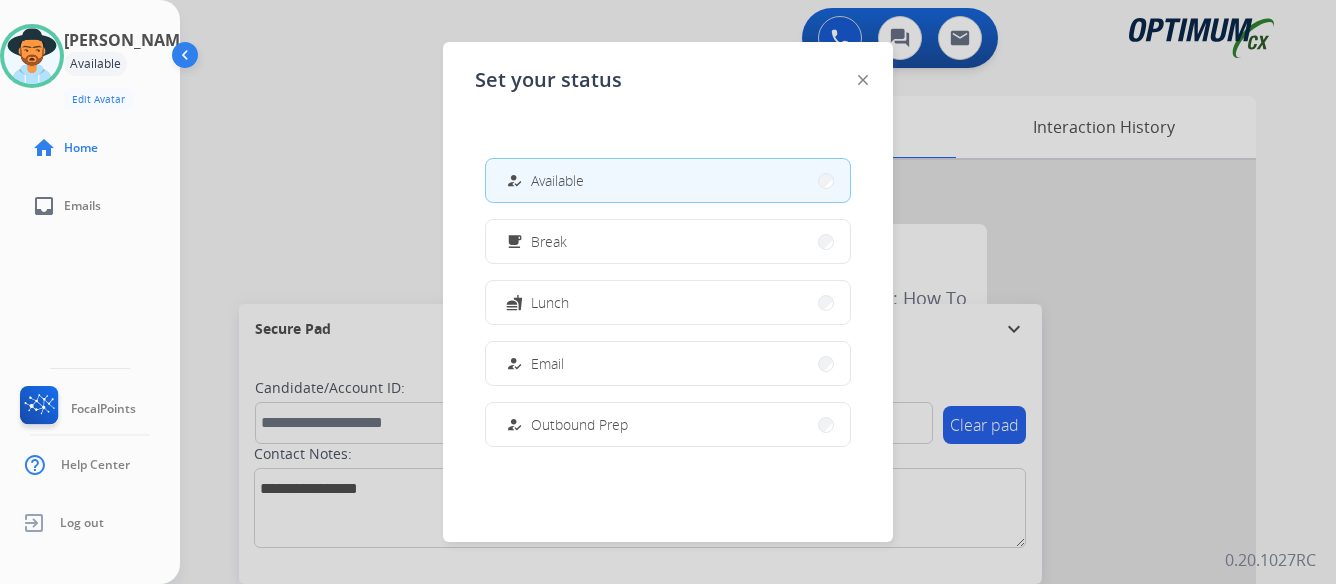 click on "free_breakfast Break" at bounding box center (668, 241) 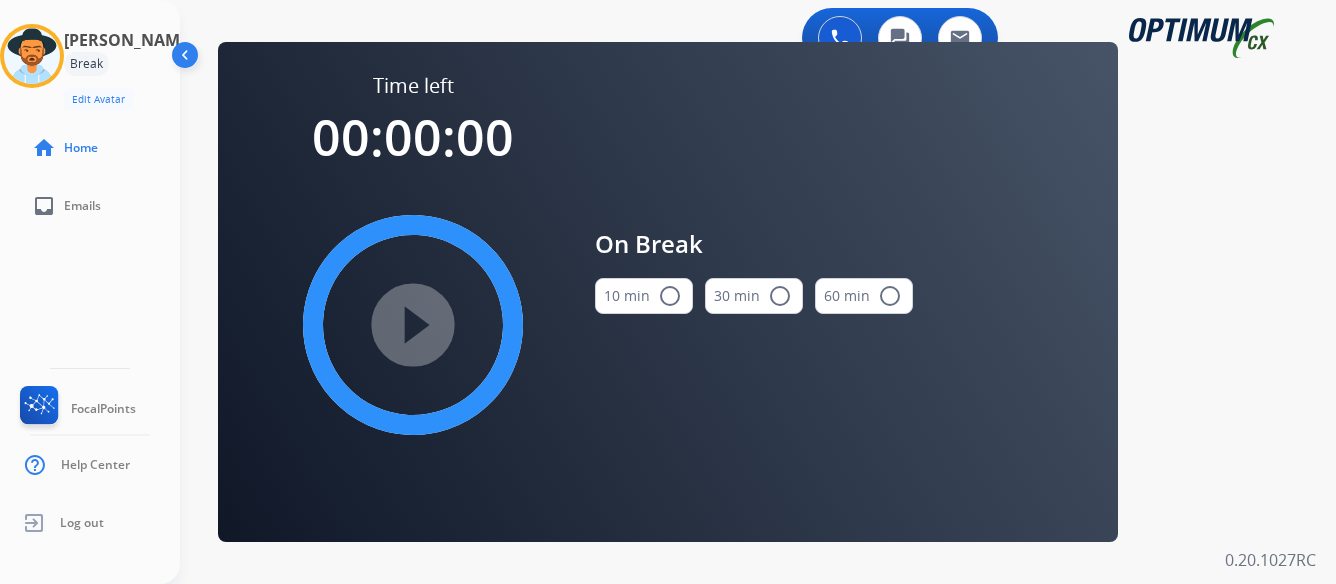 click on "radio_button_unchecked" at bounding box center [670, 296] 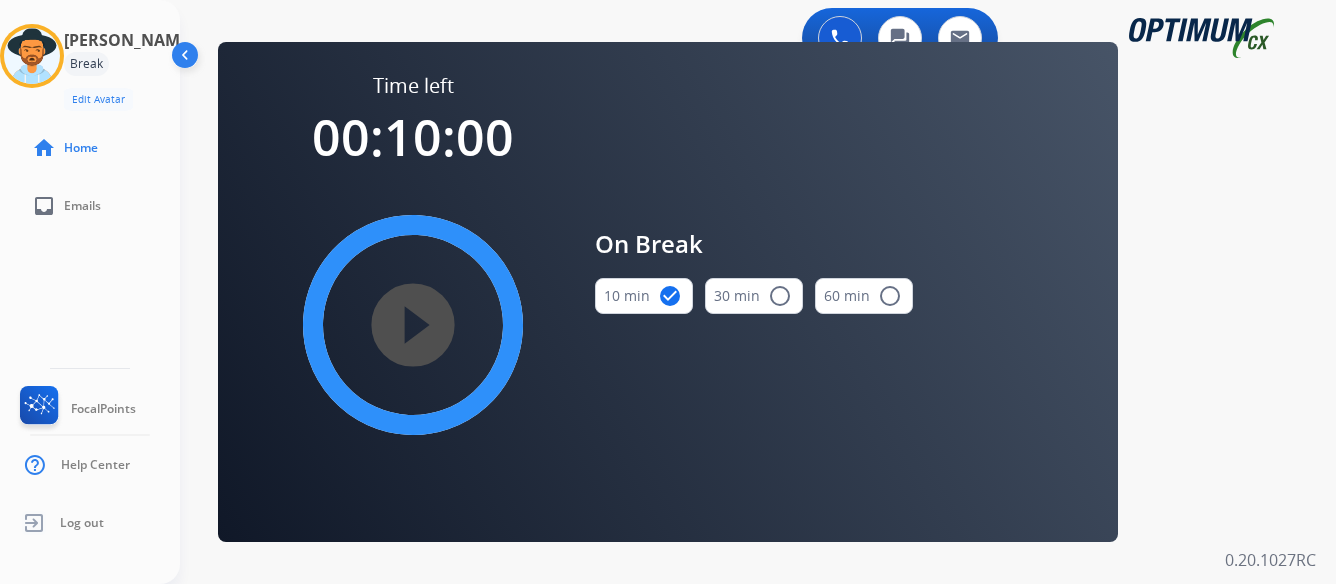 click on "play_circle_filled" at bounding box center (413, 325) 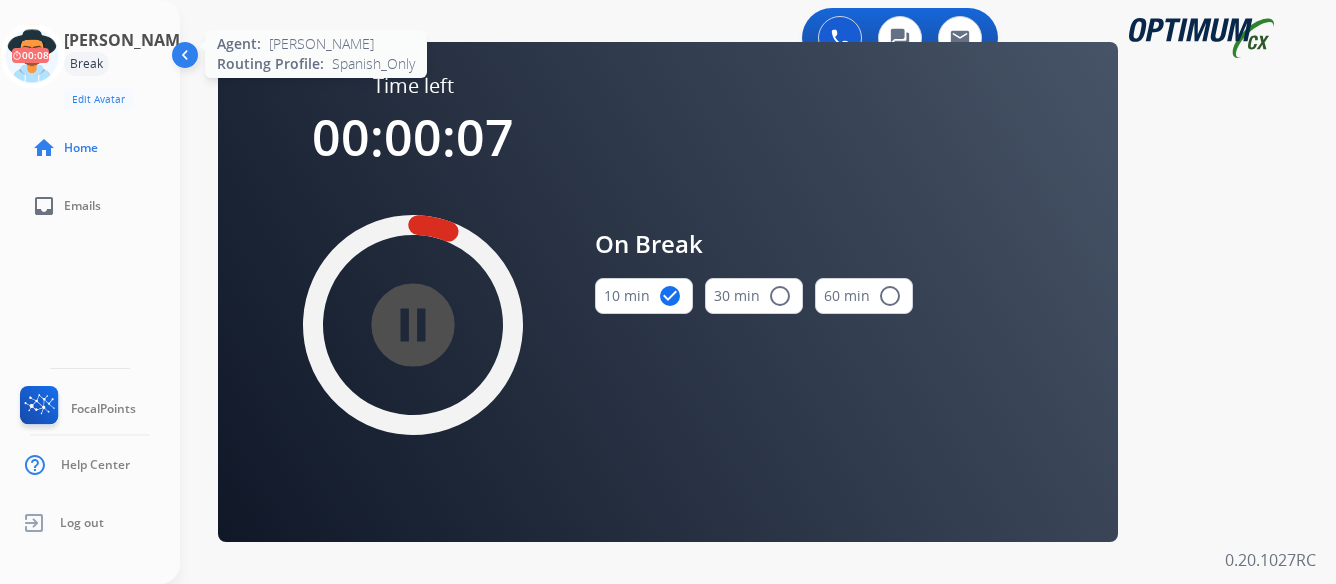 click 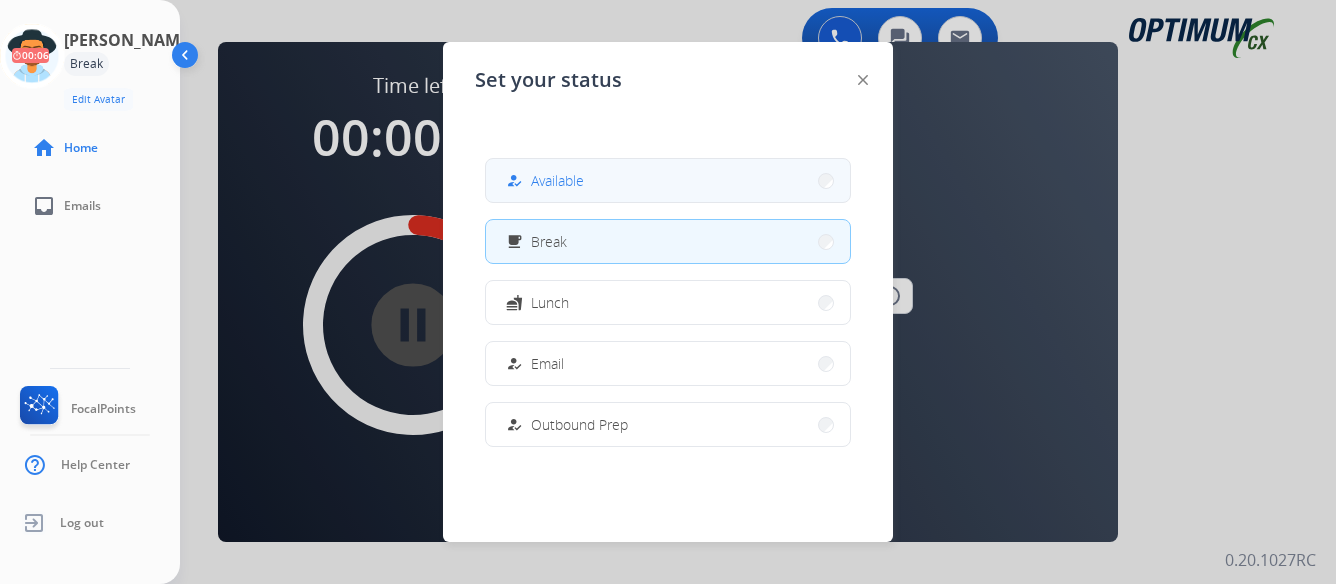 click on "how_to_reg Available" at bounding box center [668, 180] 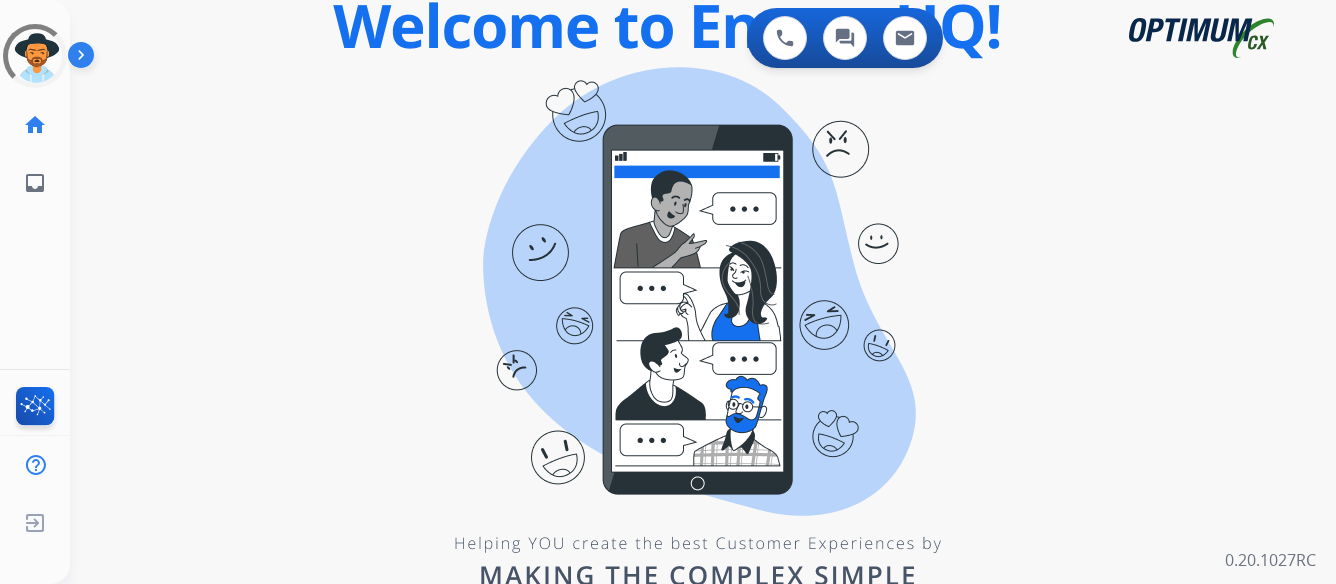 scroll, scrollTop: 0, scrollLeft: 0, axis: both 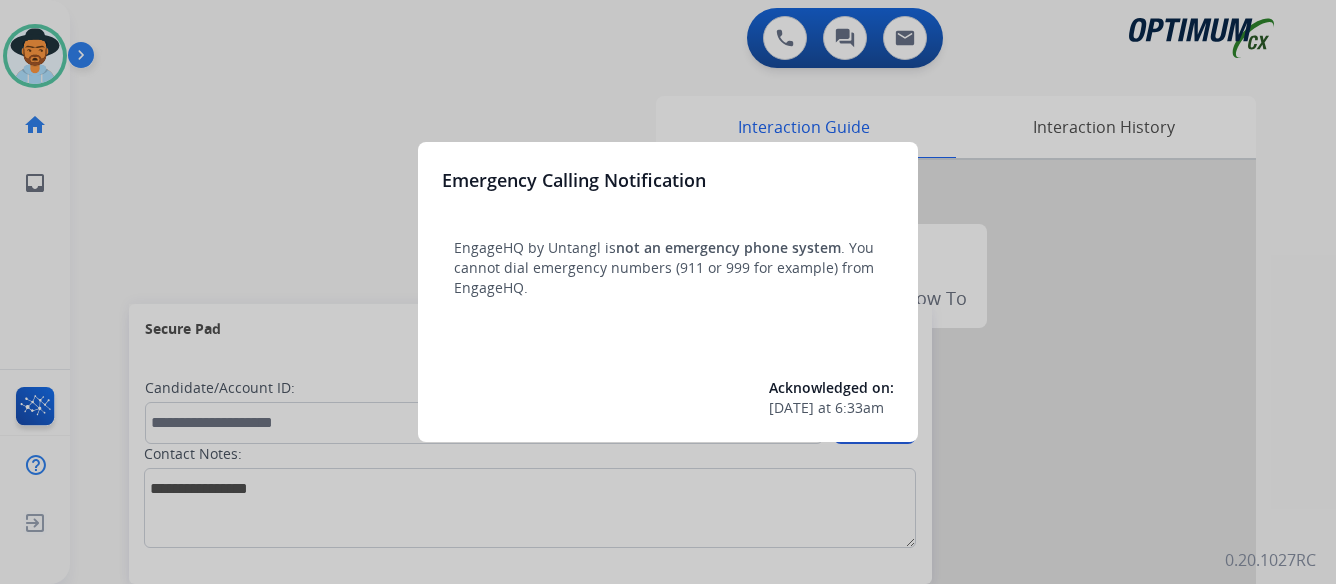click at bounding box center (668, 292) 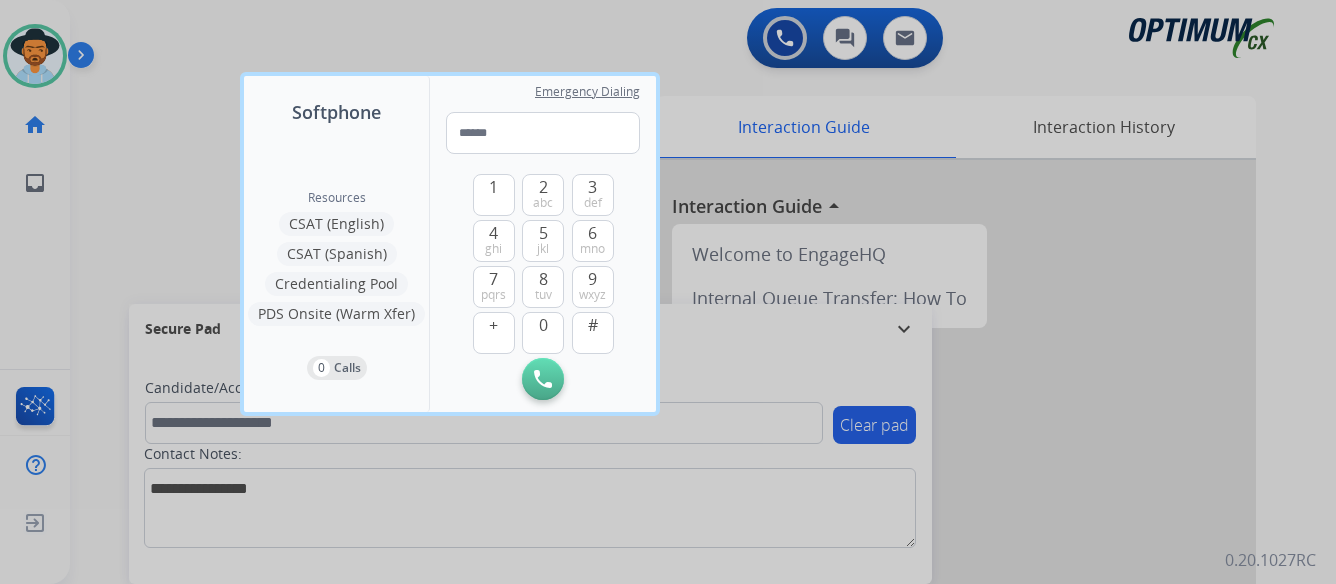 click at bounding box center (668, 292) 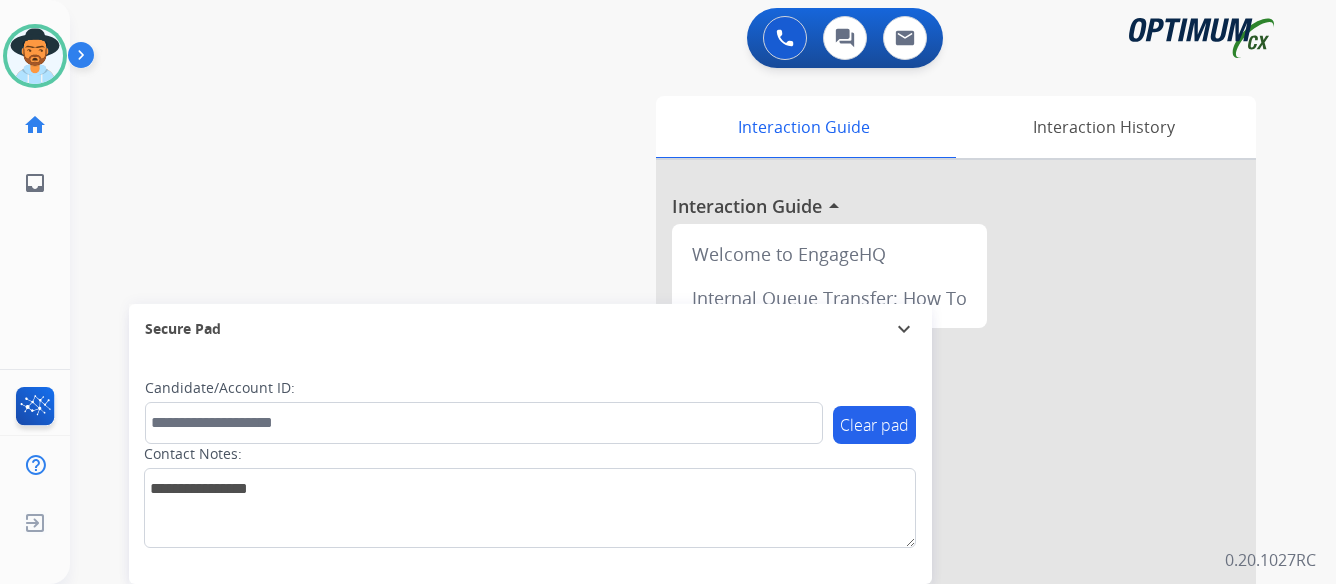 click at bounding box center (85, 59) 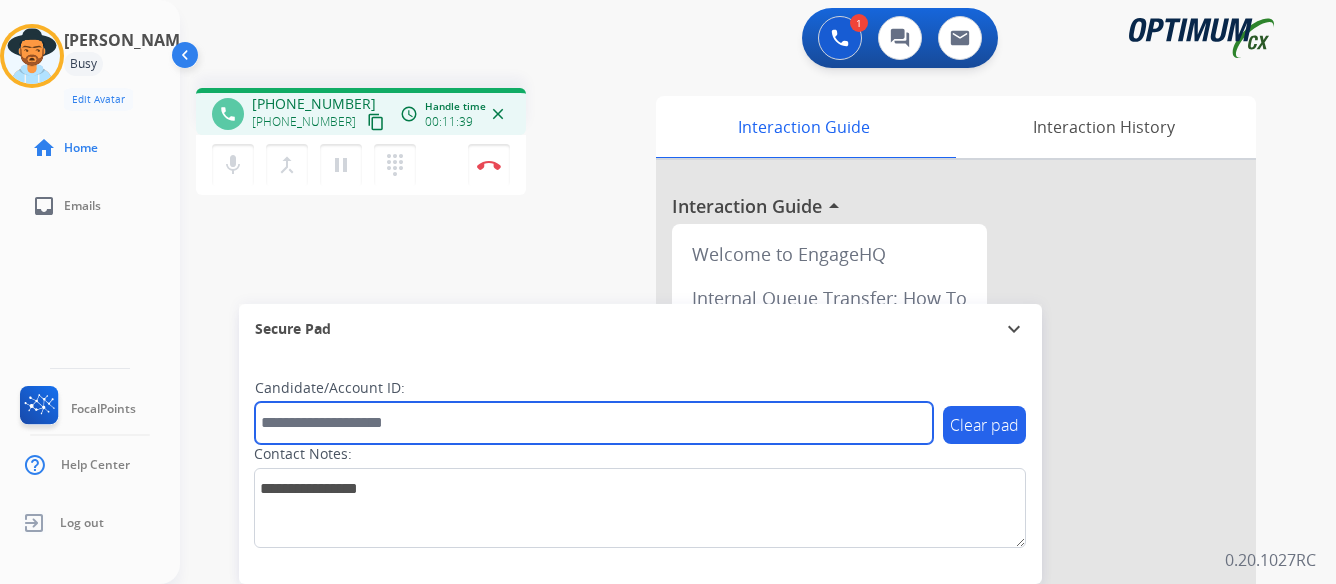 paste on "*******" 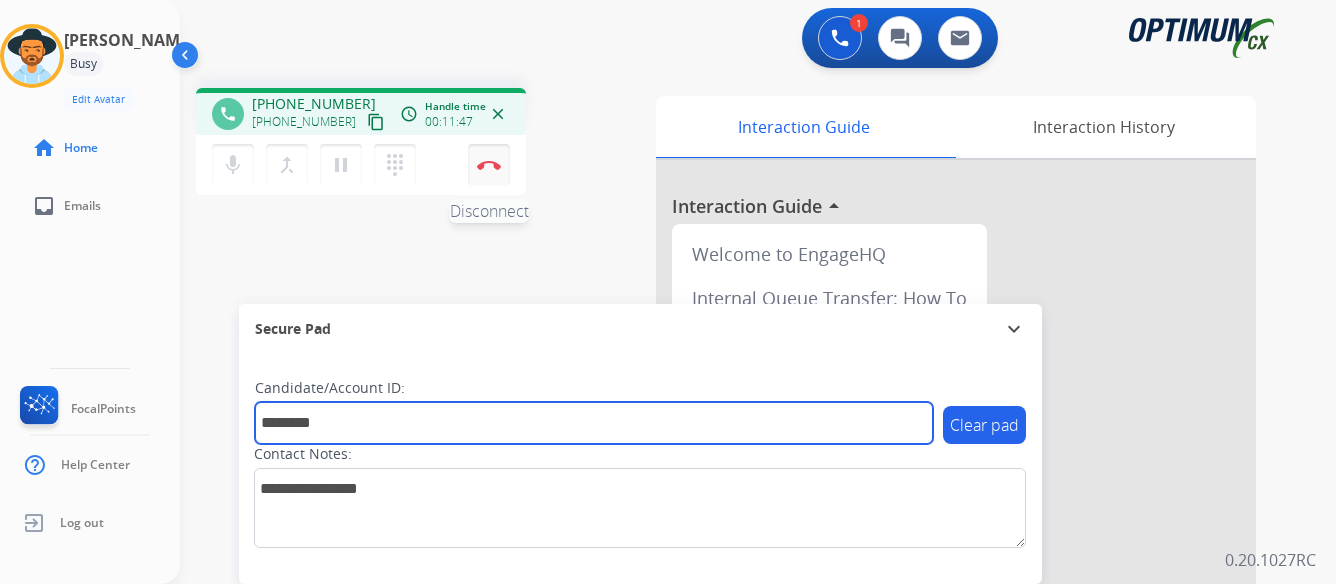 type on "*******" 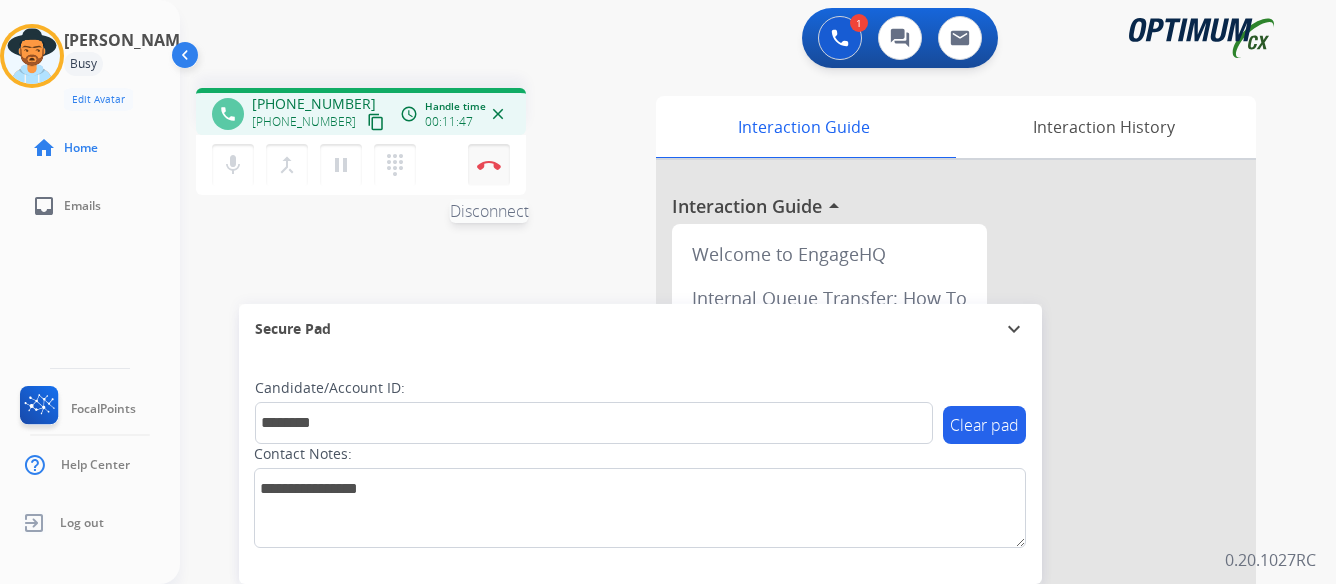 click at bounding box center [489, 165] 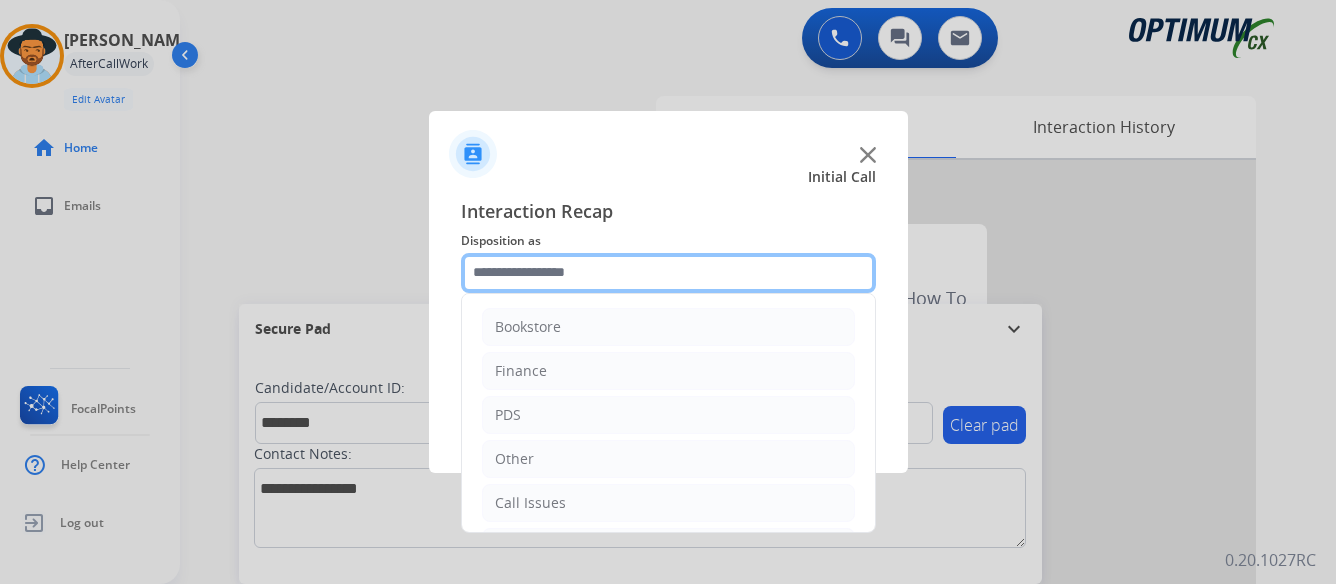 click 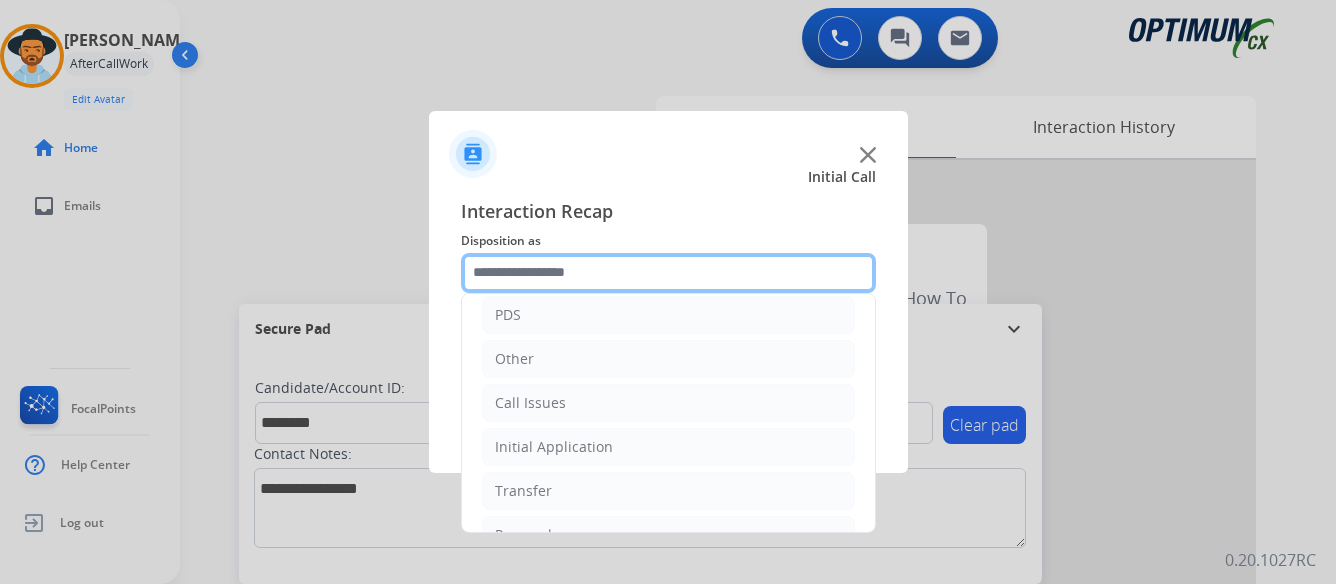 scroll, scrollTop: 136, scrollLeft: 0, axis: vertical 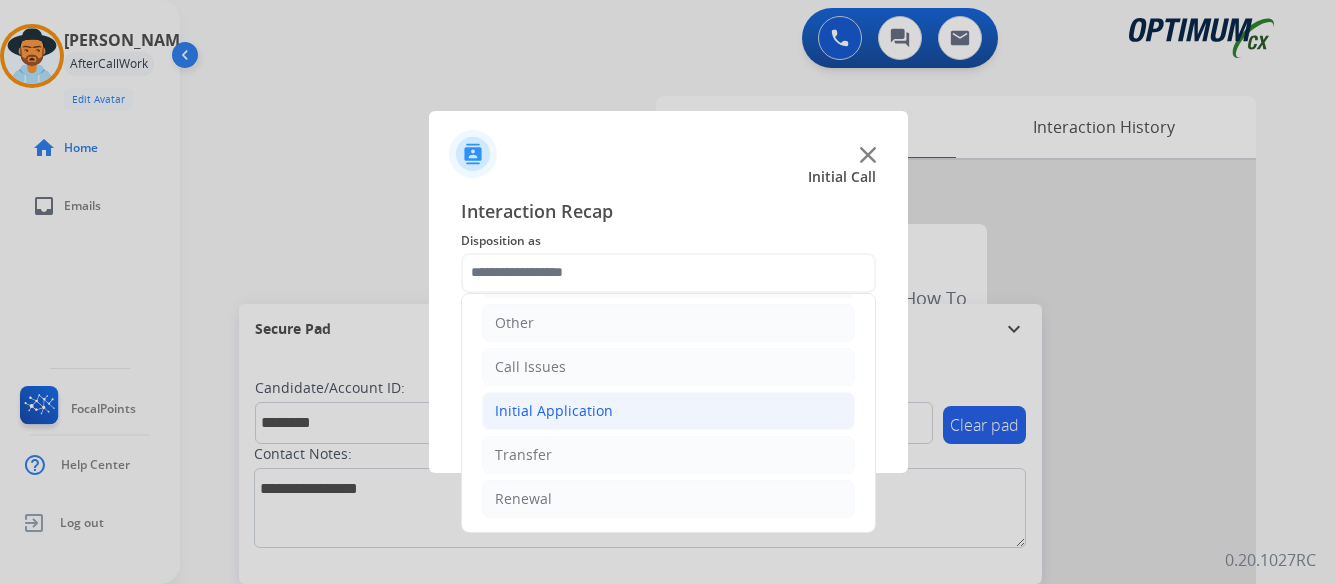 click on "Initial Application" 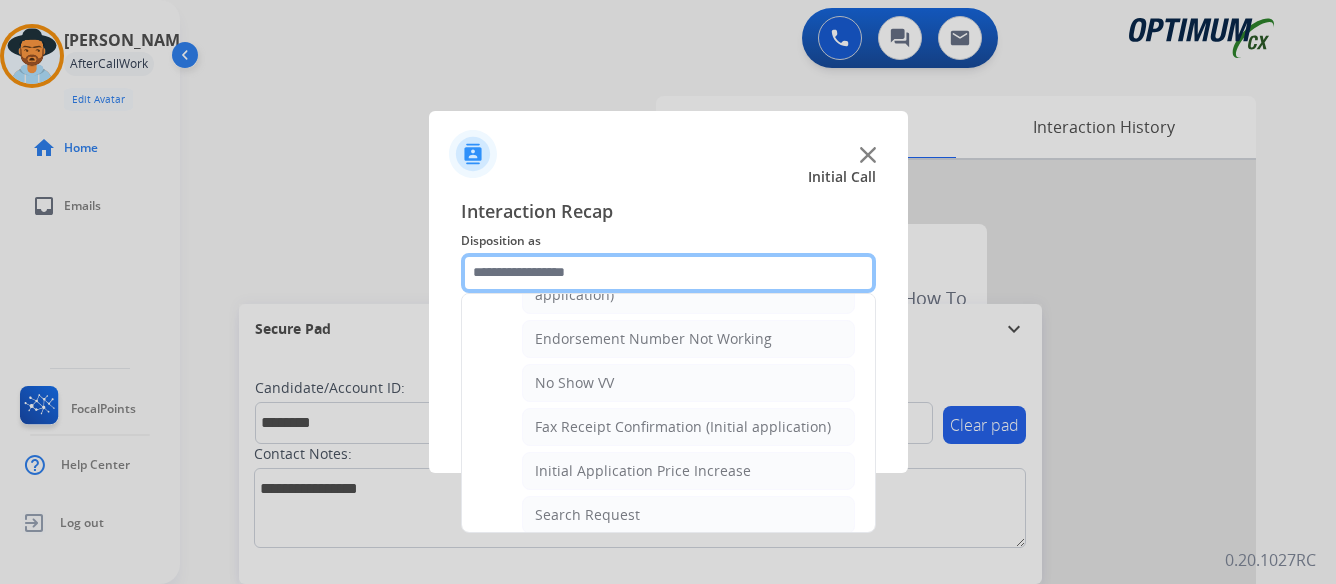 scroll, scrollTop: 436, scrollLeft: 0, axis: vertical 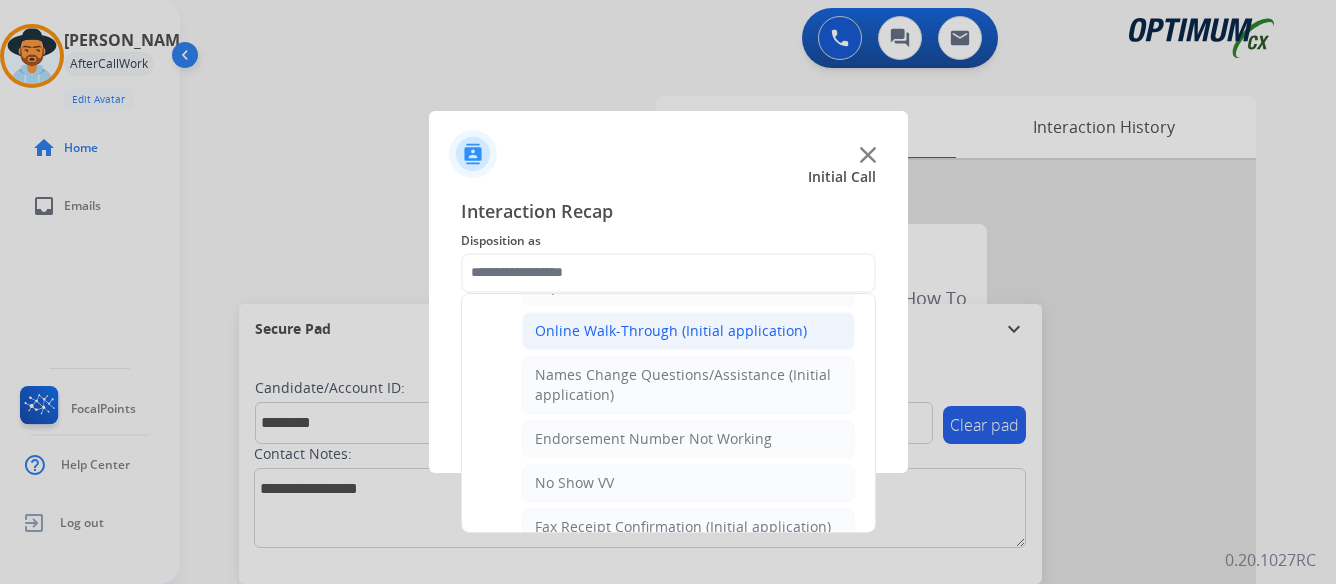 click on "Online Walk-Through (Initial application)" 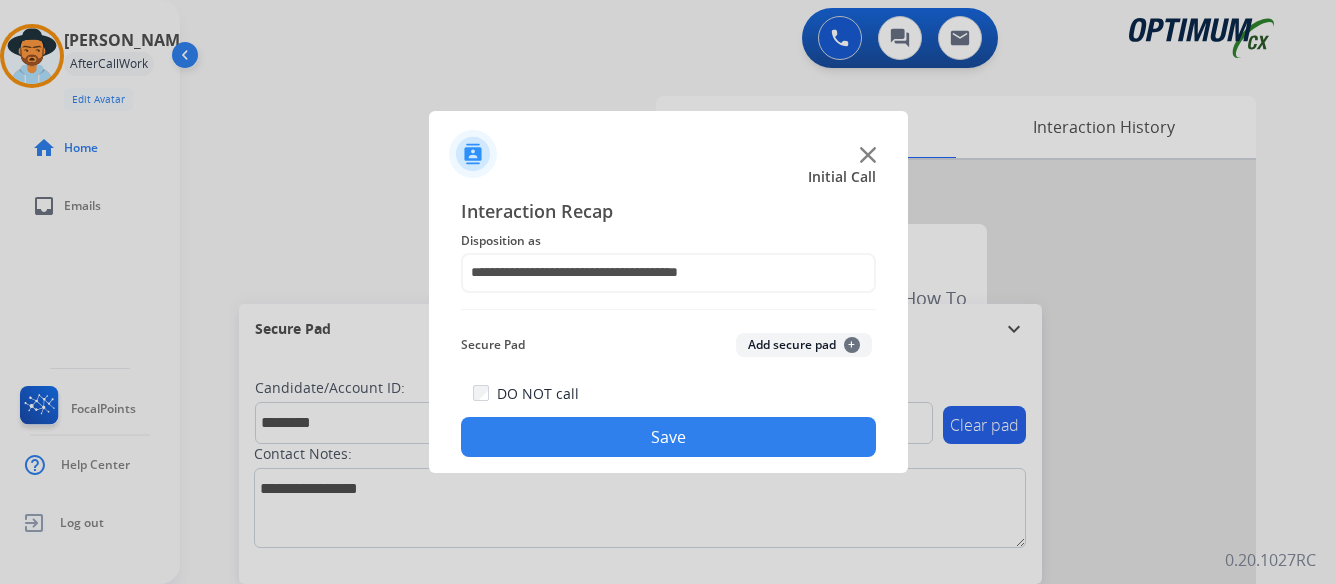 click on "Save" 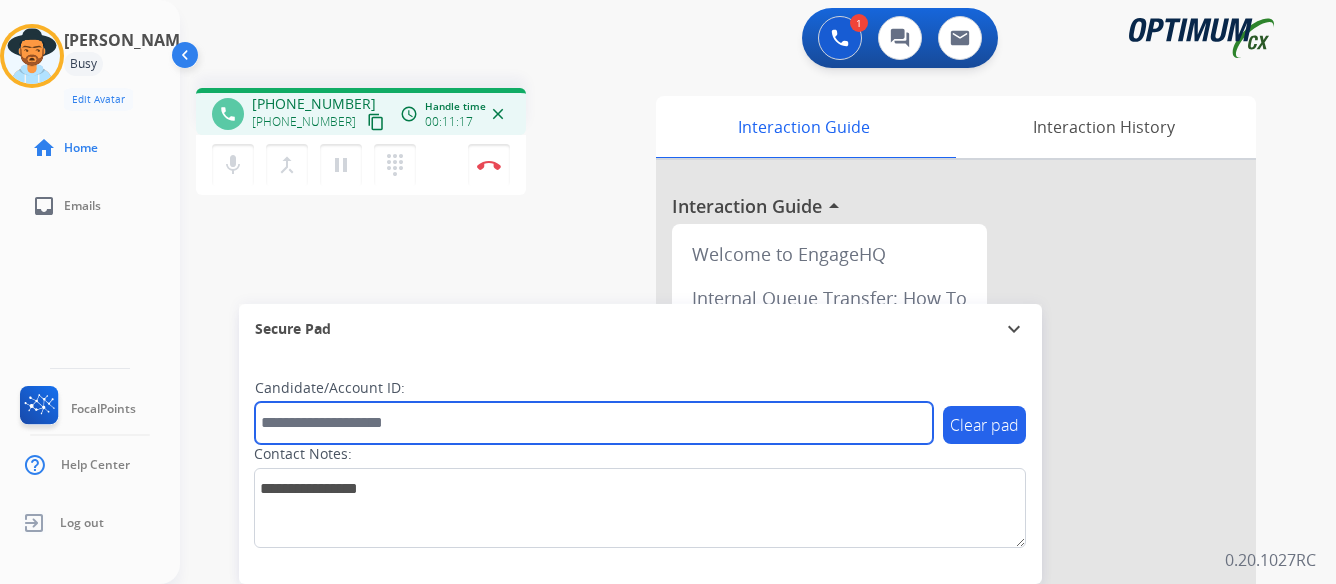 paste on "*******" 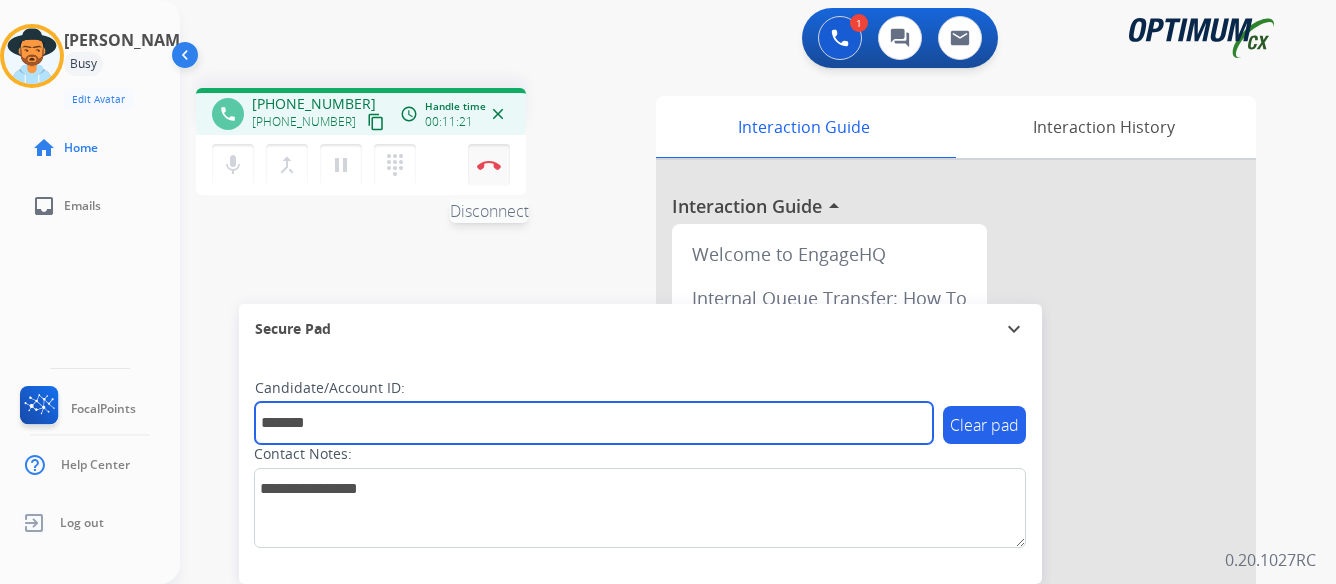 type on "*******" 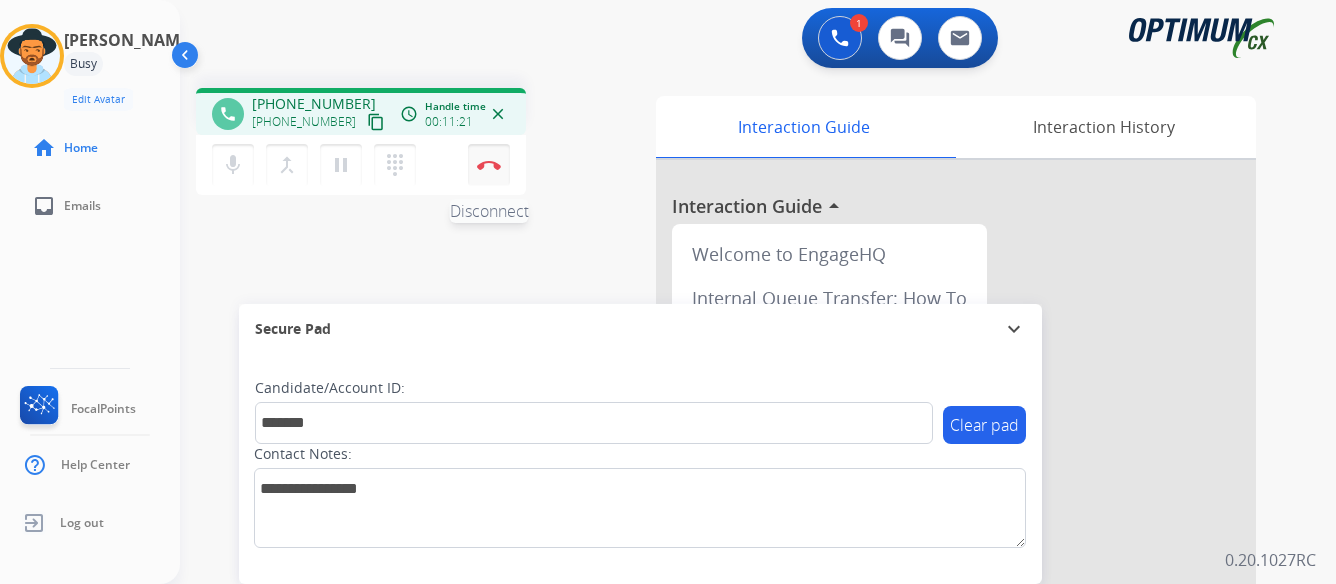 click on "Disconnect" at bounding box center (489, 165) 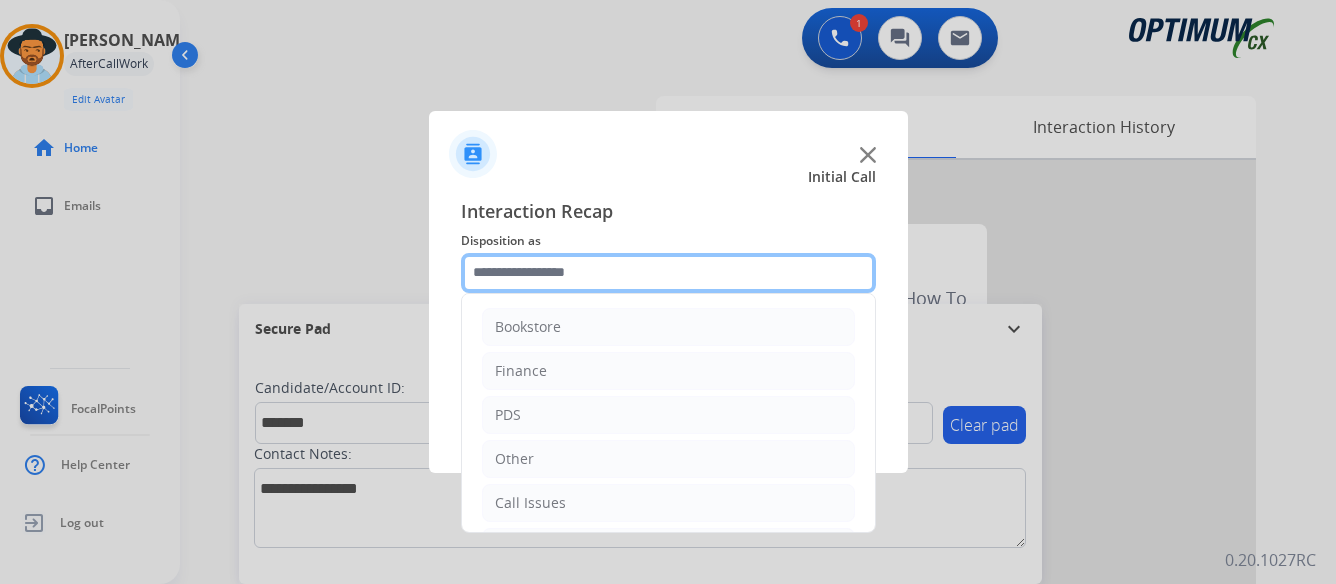 click 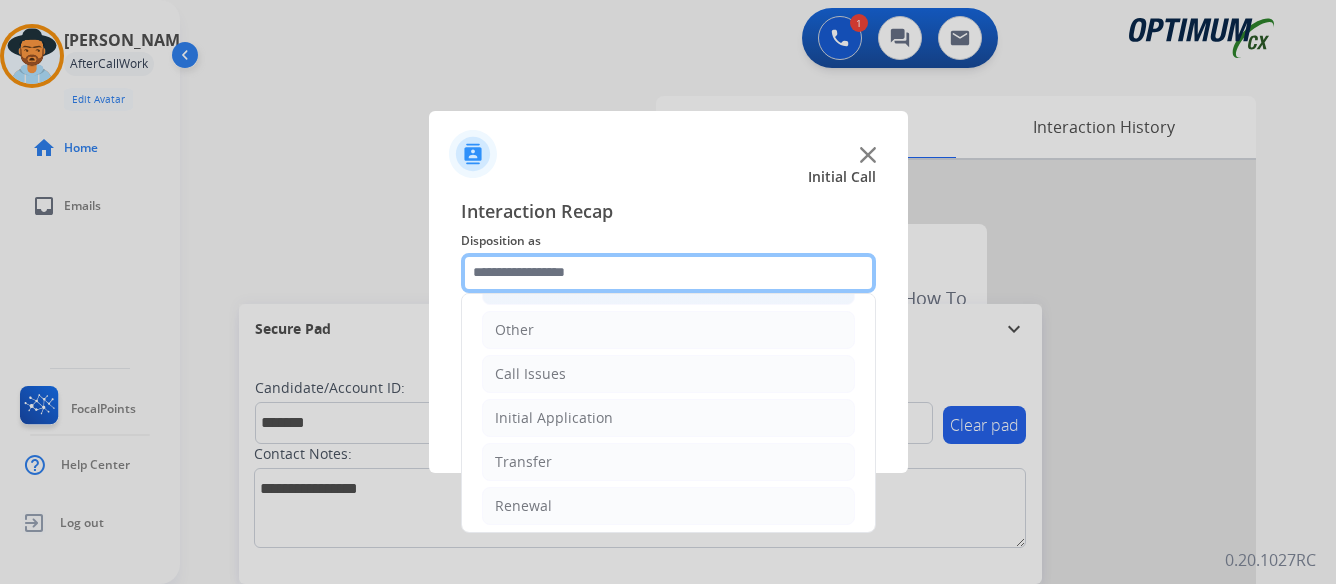 scroll, scrollTop: 136, scrollLeft: 0, axis: vertical 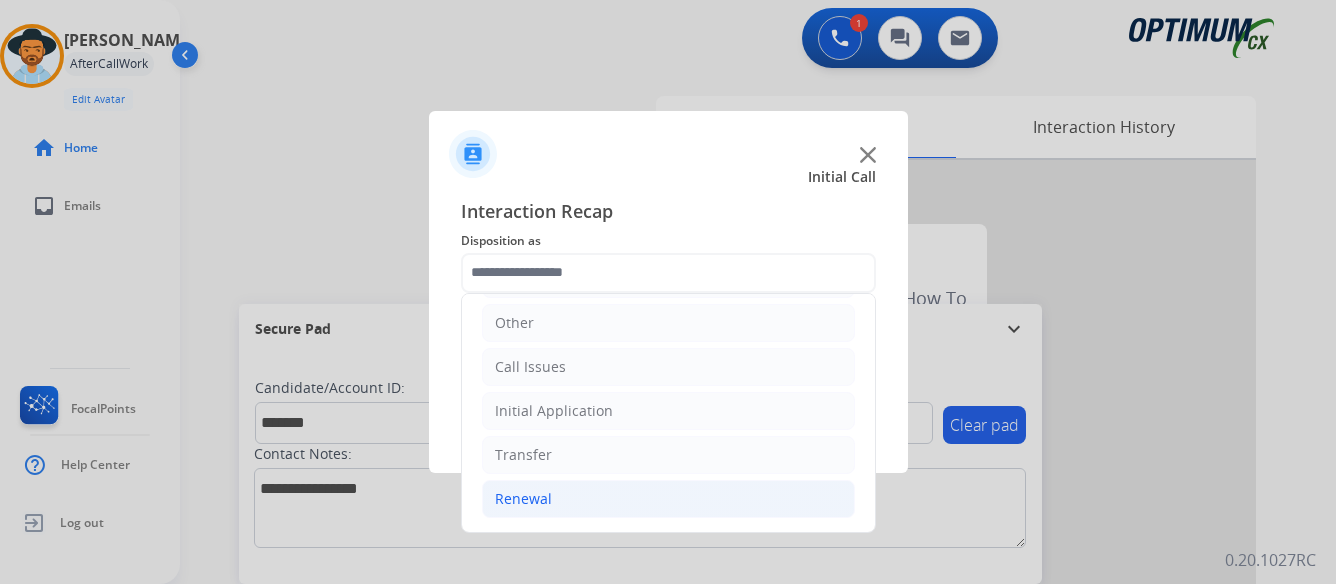 click on "Renewal" 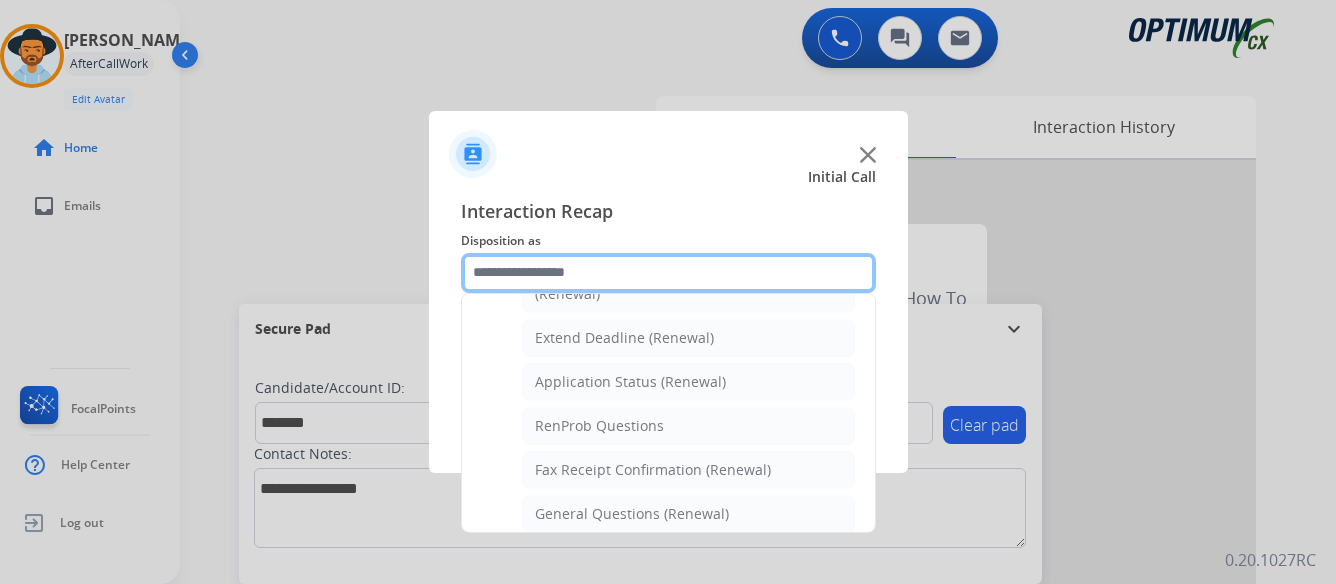 scroll, scrollTop: 436, scrollLeft: 0, axis: vertical 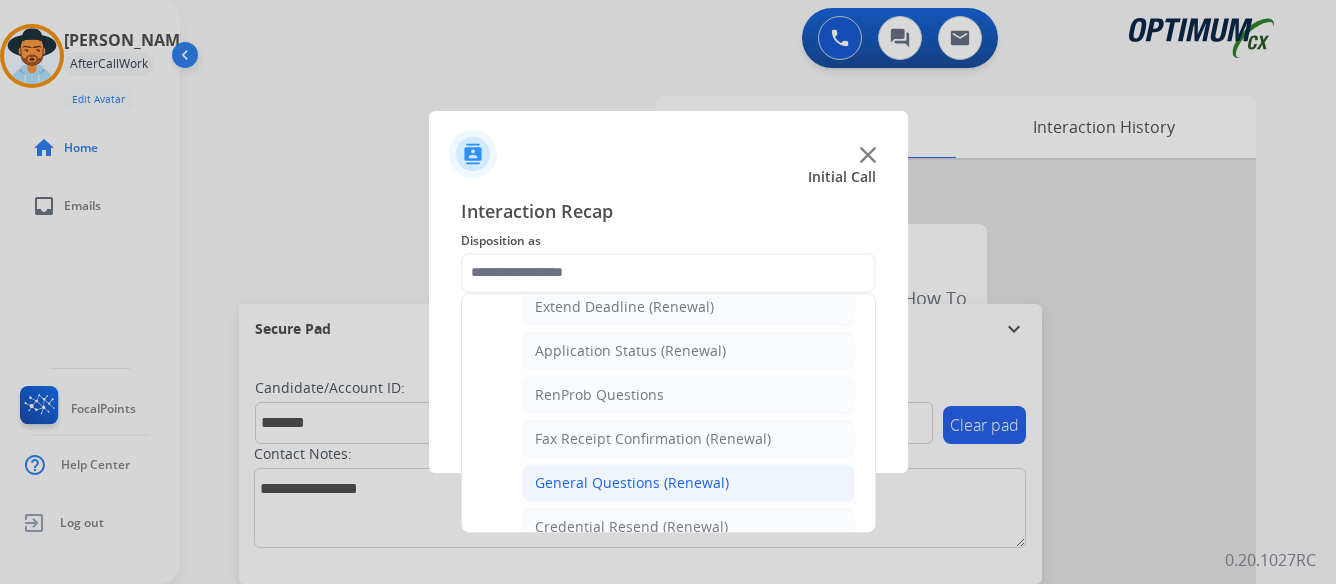 click on "General Questions (Renewal)" 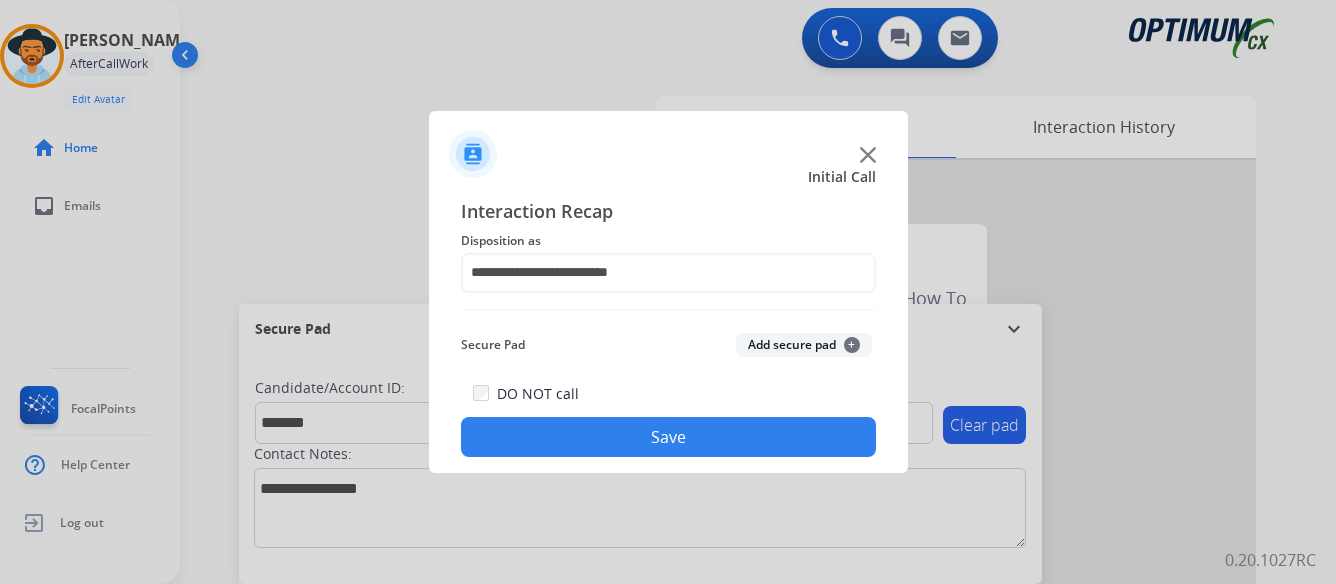 click on "Save" 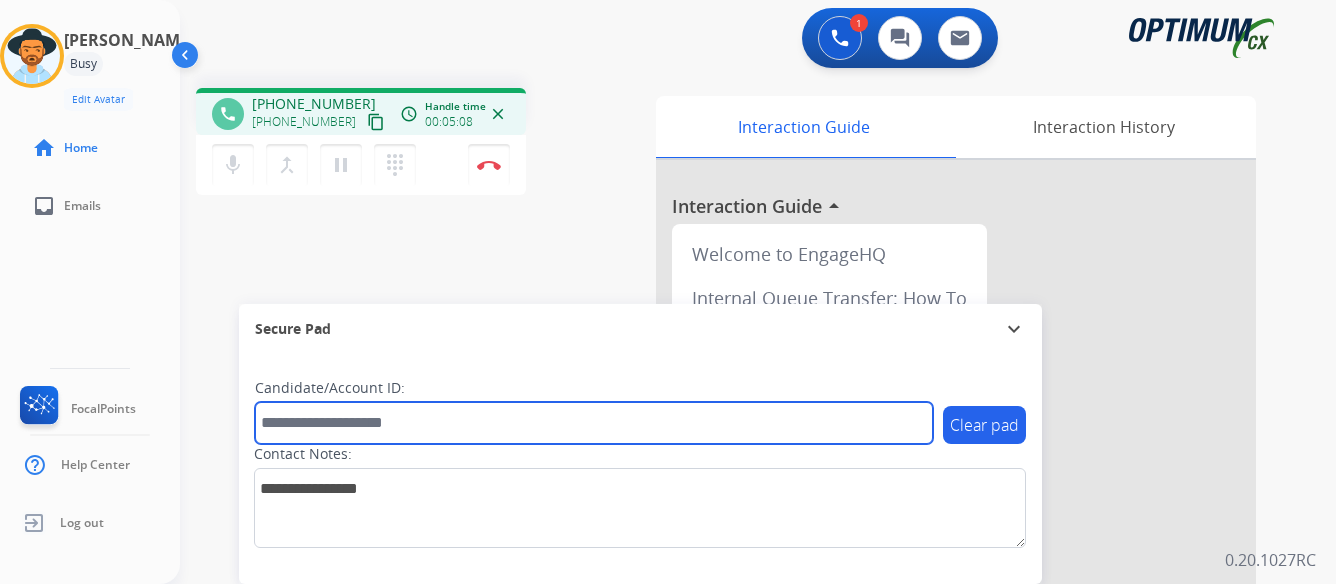 paste on "*******" 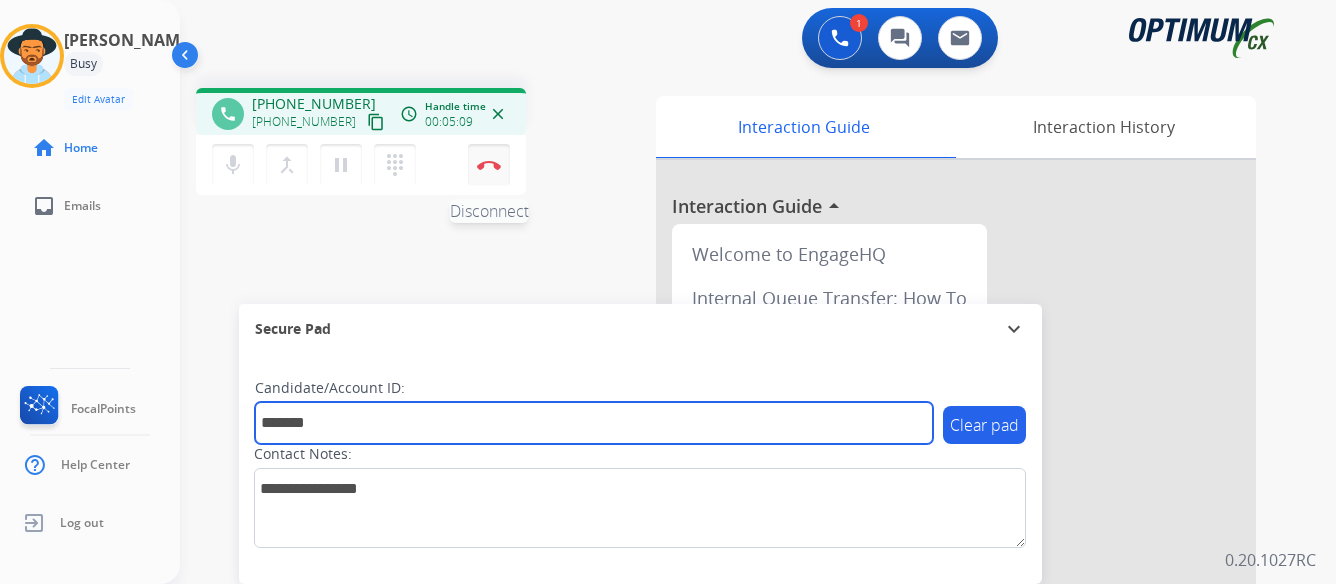 type on "*******" 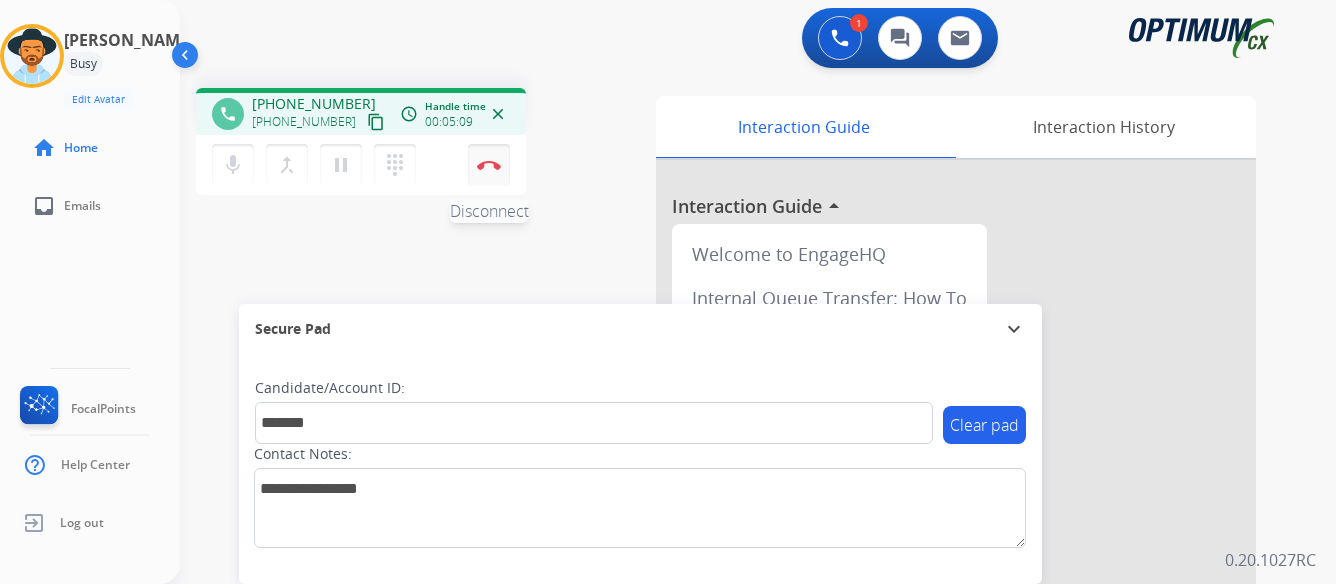 click at bounding box center (489, 165) 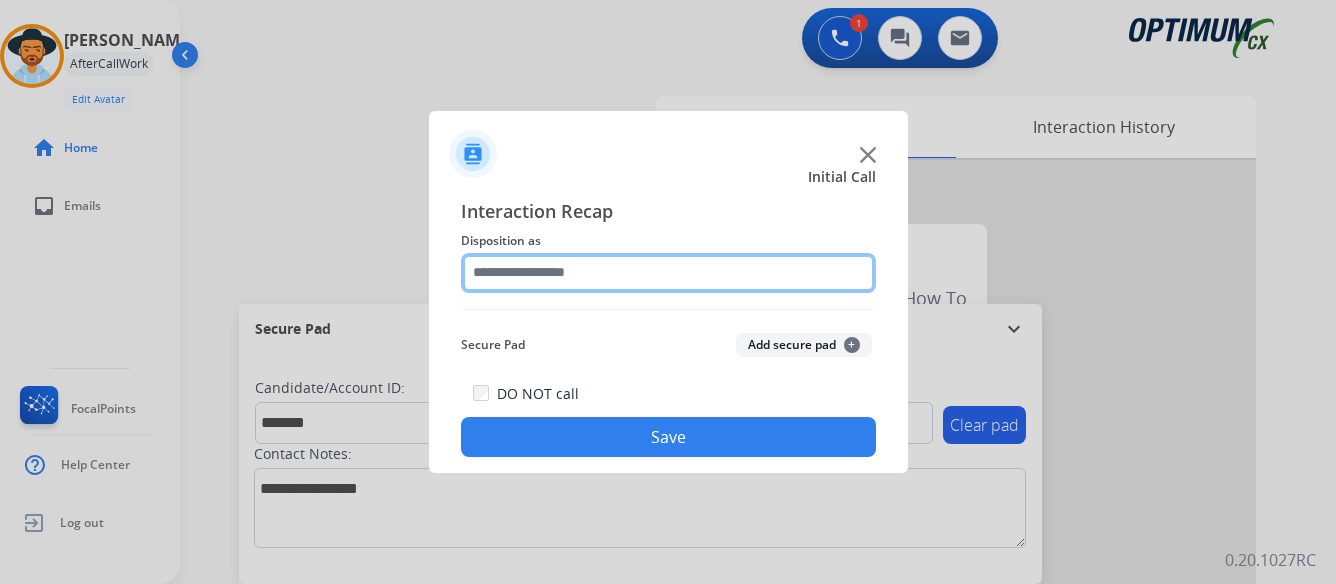 click 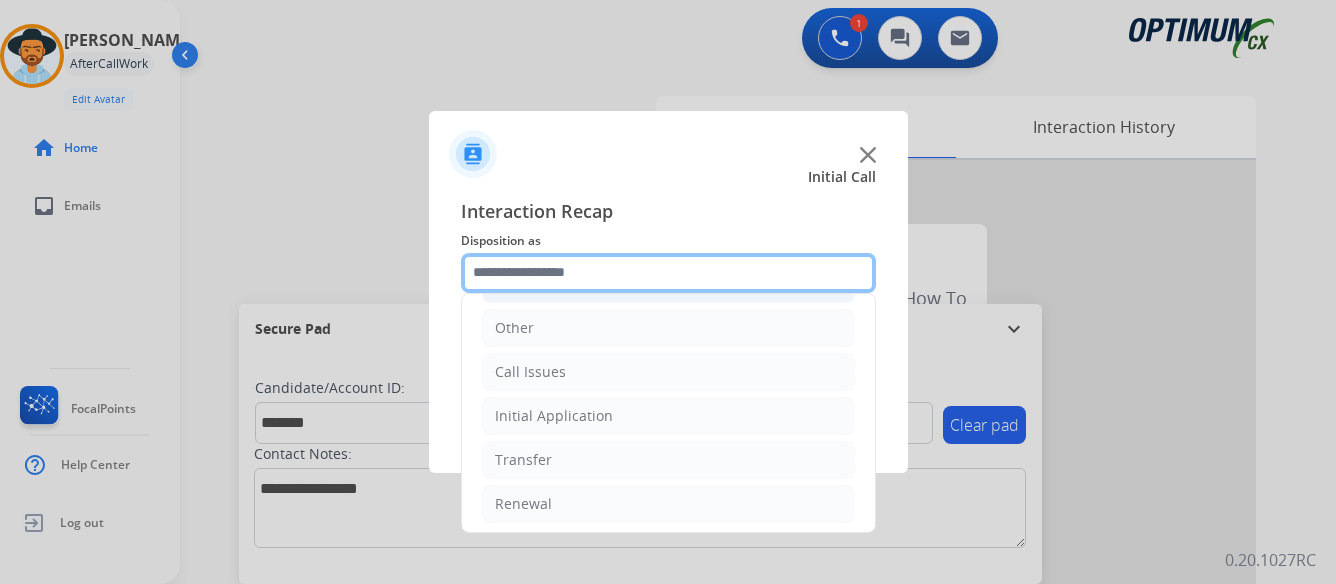 scroll, scrollTop: 136, scrollLeft: 0, axis: vertical 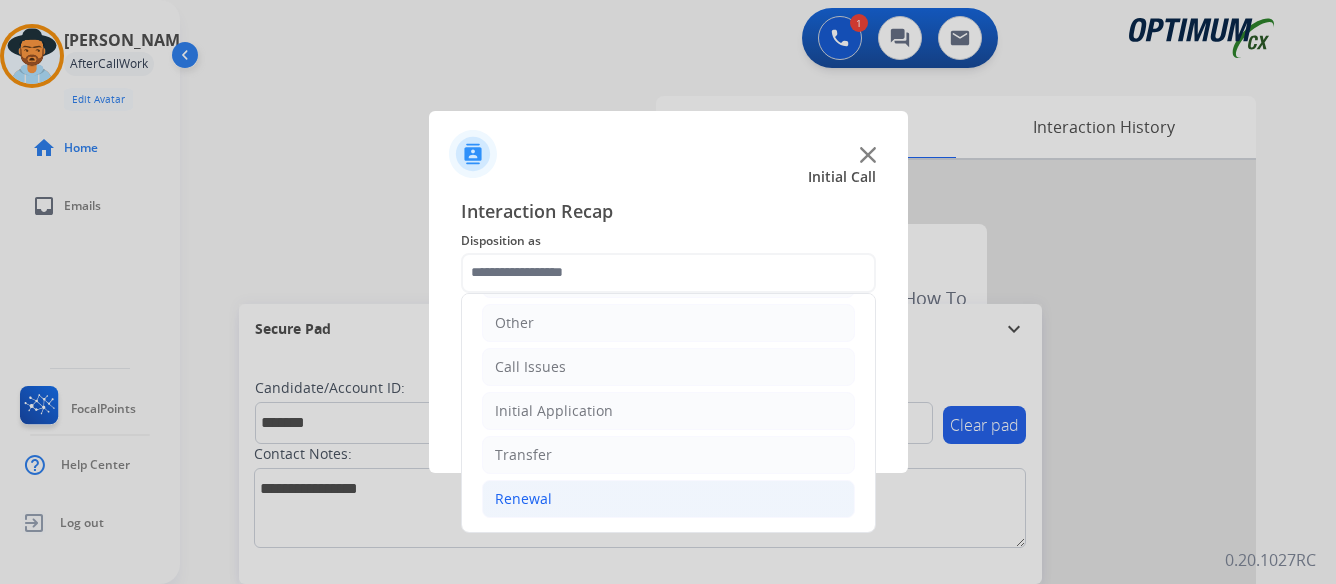 click on "Renewal" 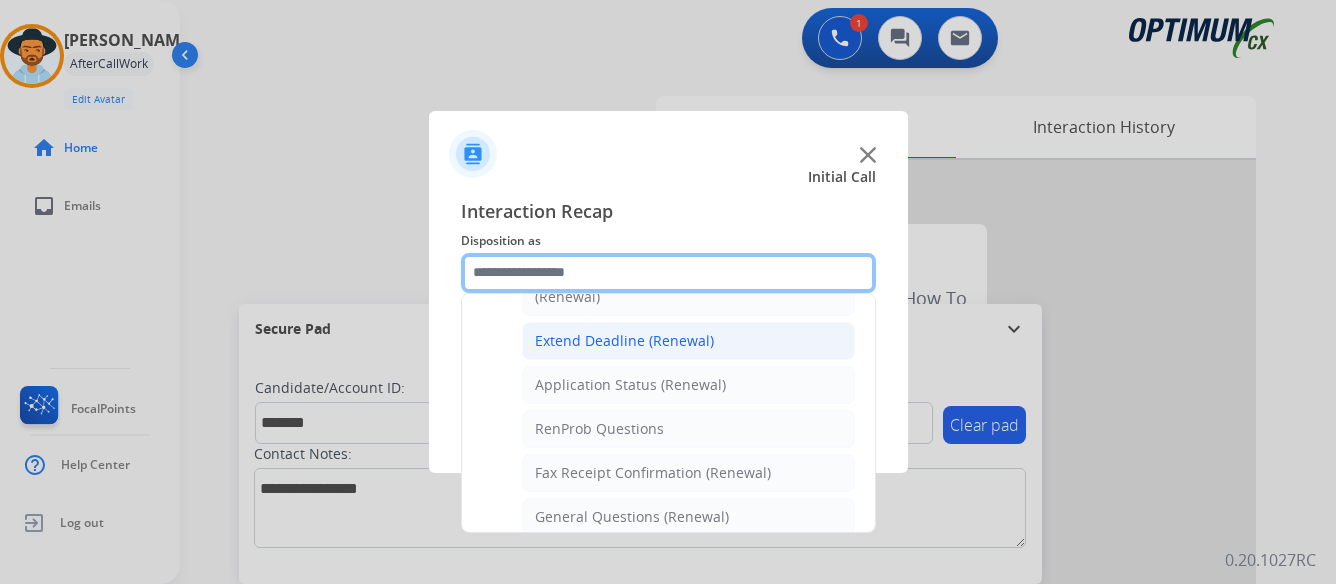 scroll, scrollTop: 436, scrollLeft: 0, axis: vertical 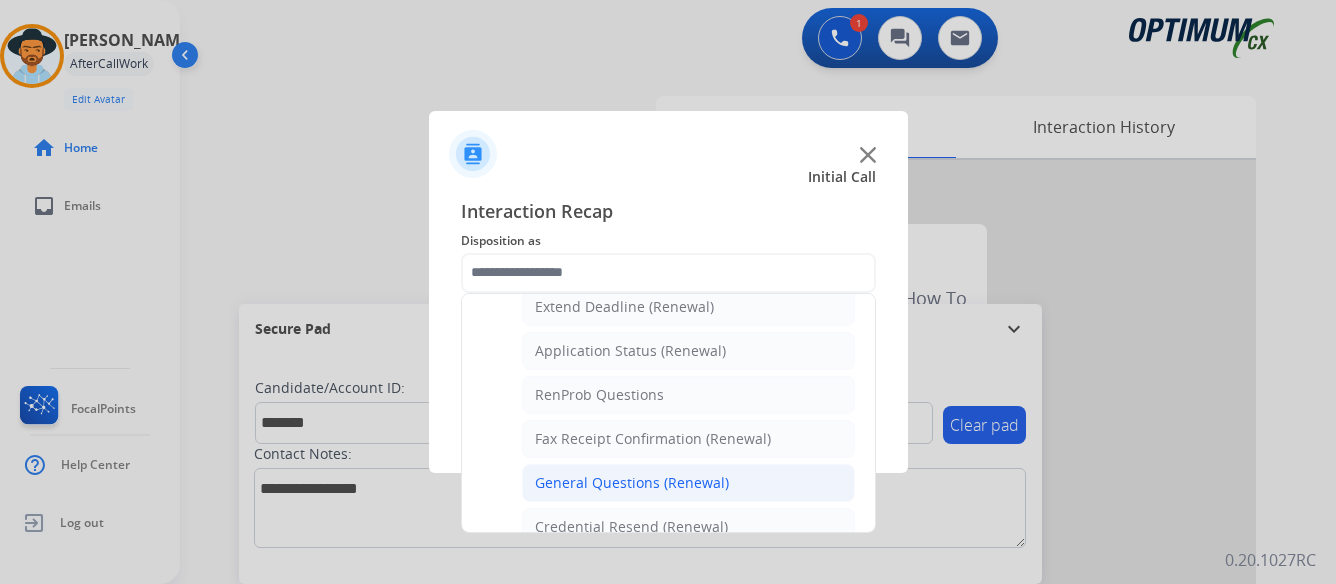 click on "General Questions (Renewal)" 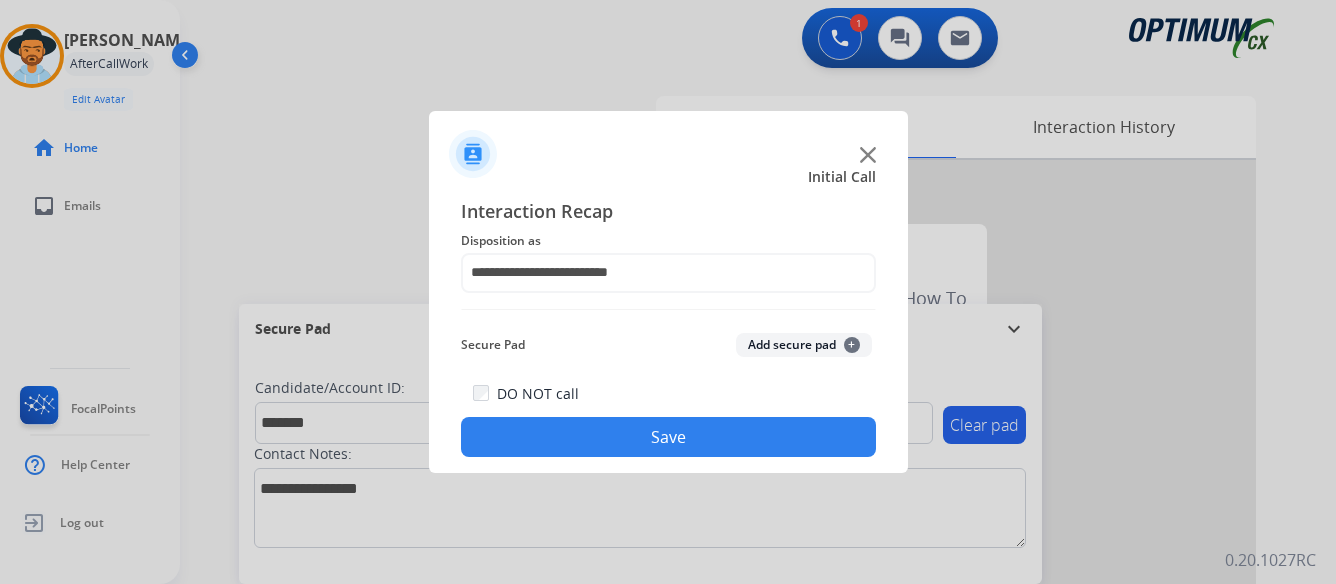 click on "Save" 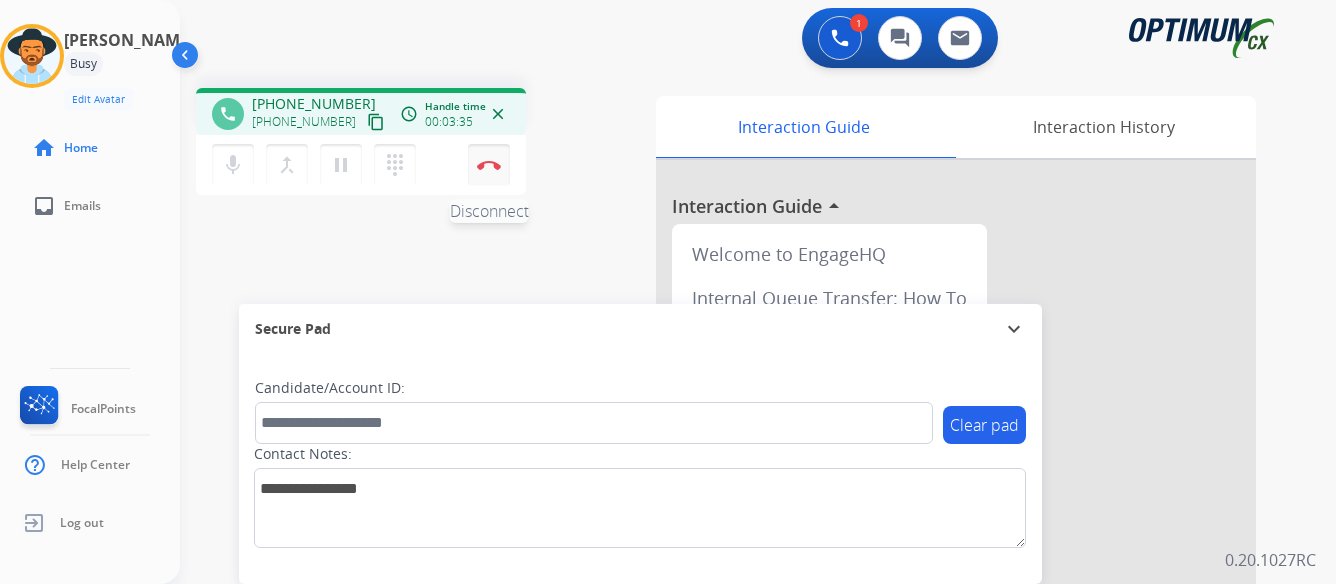 click at bounding box center (489, 165) 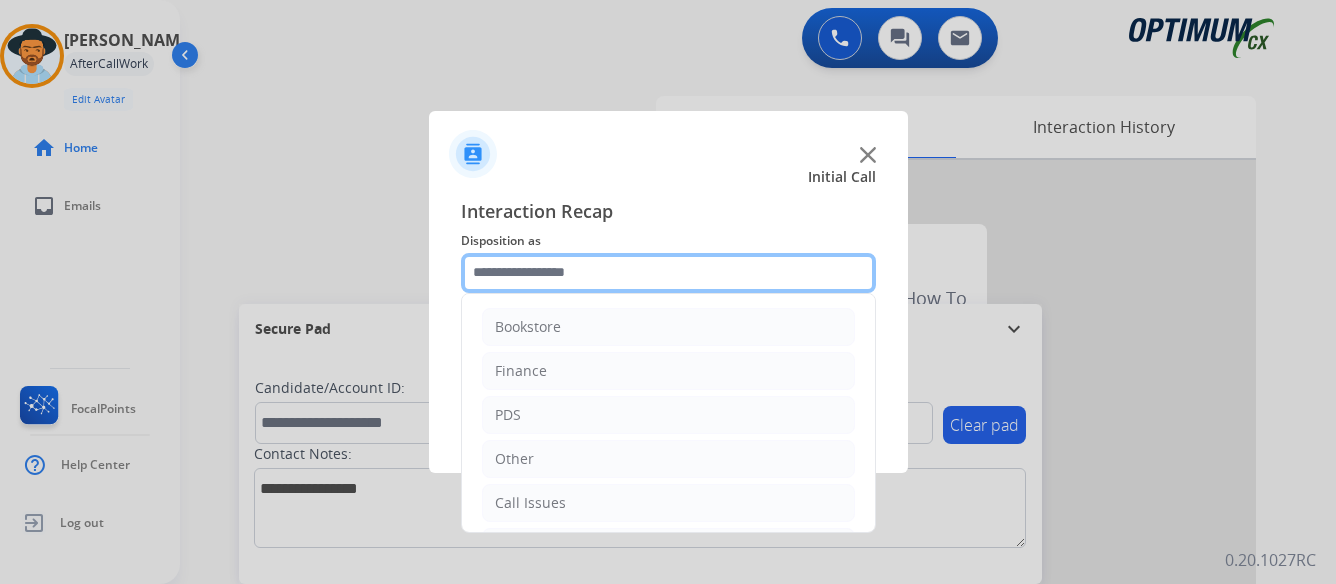click 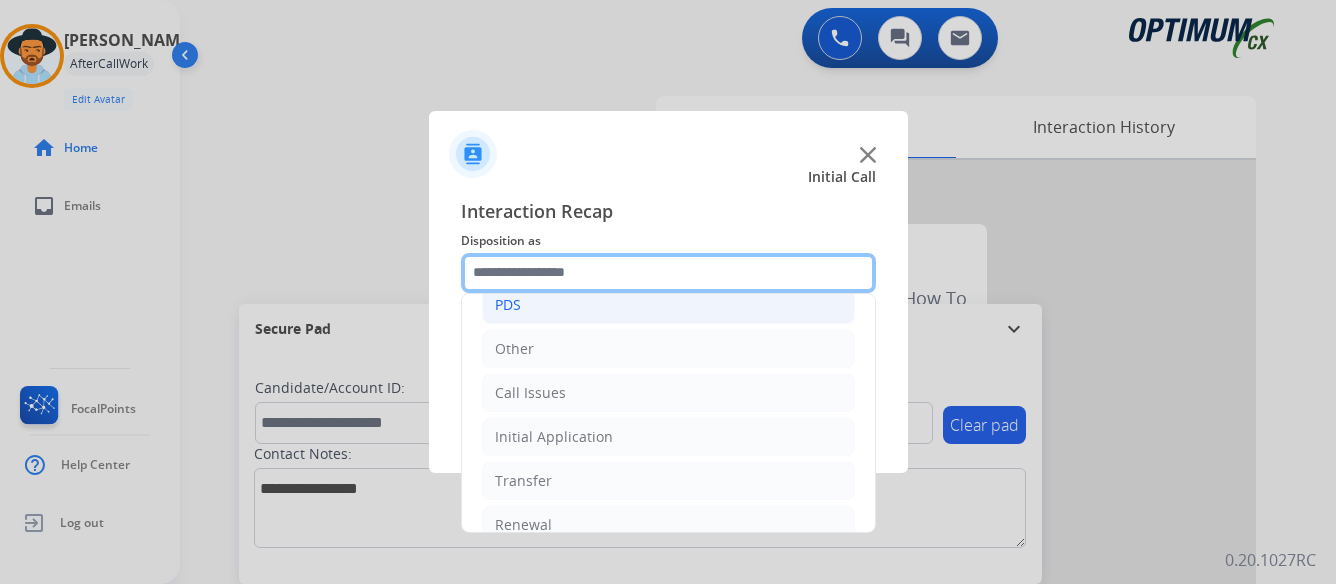 scroll, scrollTop: 136, scrollLeft: 0, axis: vertical 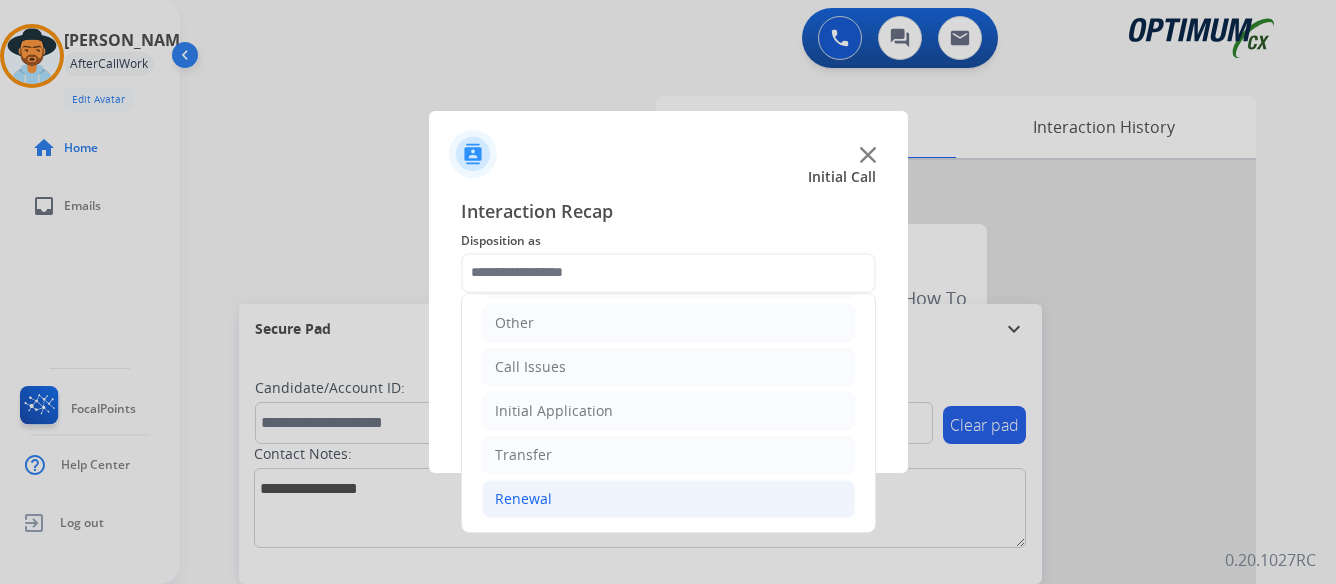 click on "Renewal" 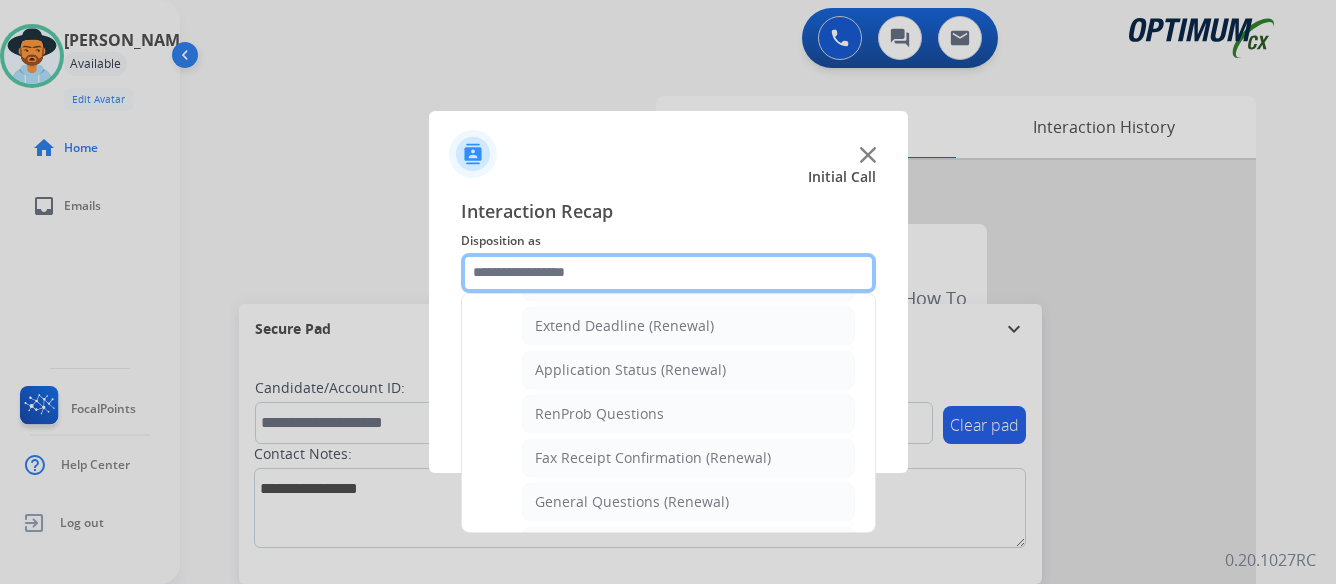 scroll, scrollTop: 436, scrollLeft: 0, axis: vertical 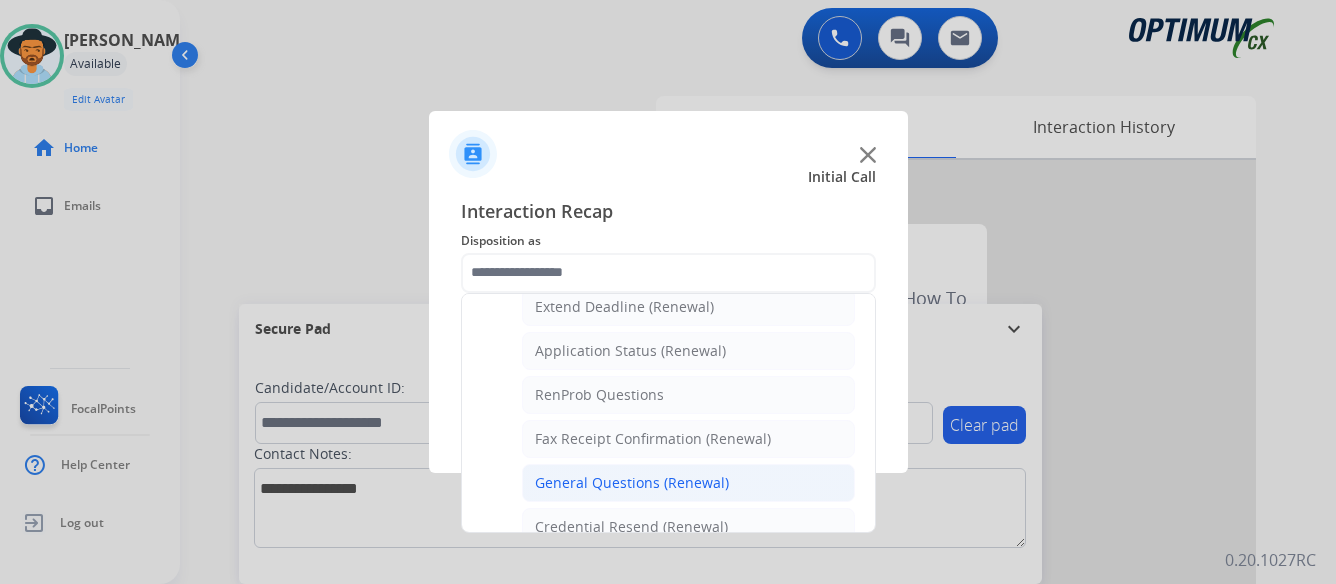 click on "General Questions (Renewal)" 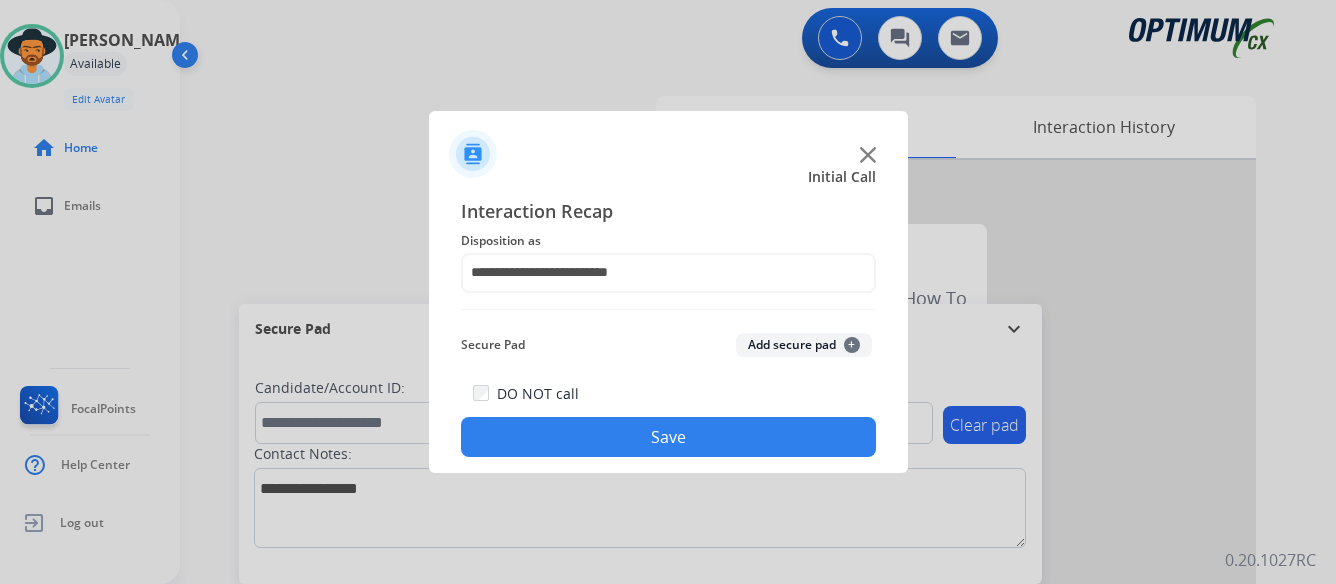 click on "Save" 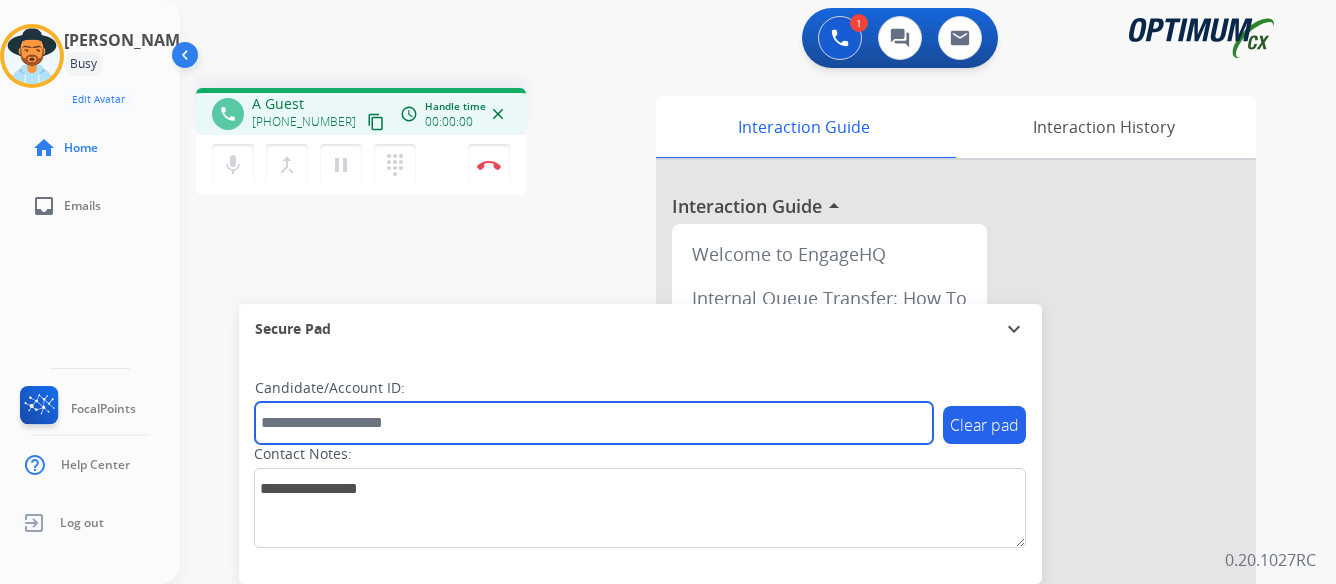 click at bounding box center [594, 423] 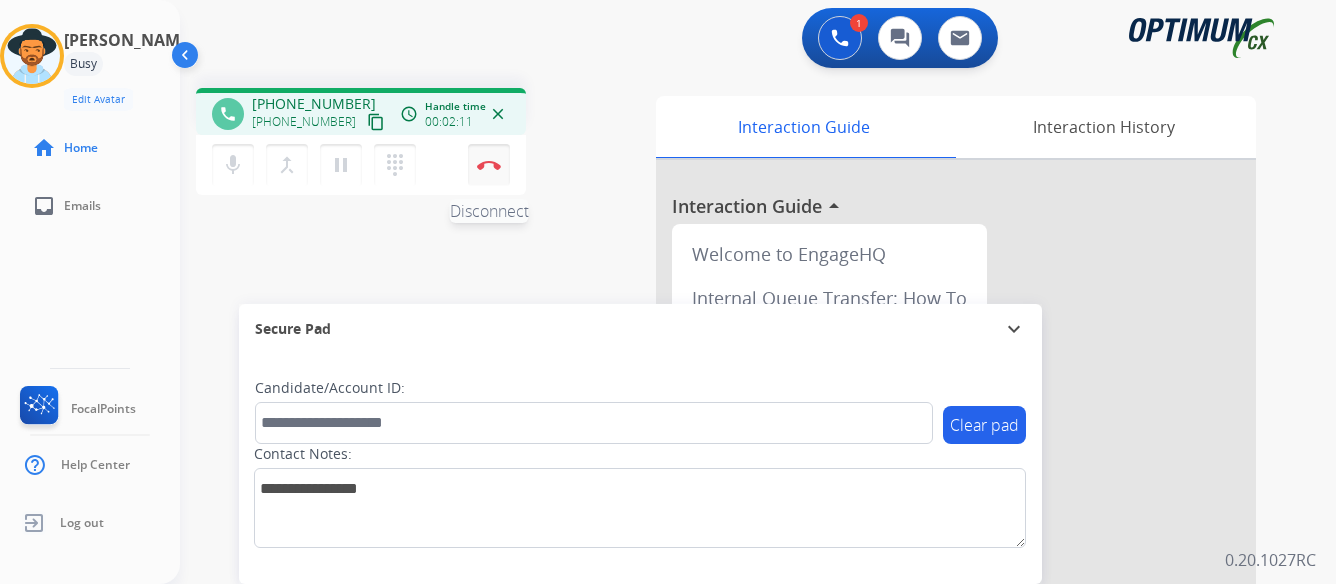 click at bounding box center [489, 165] 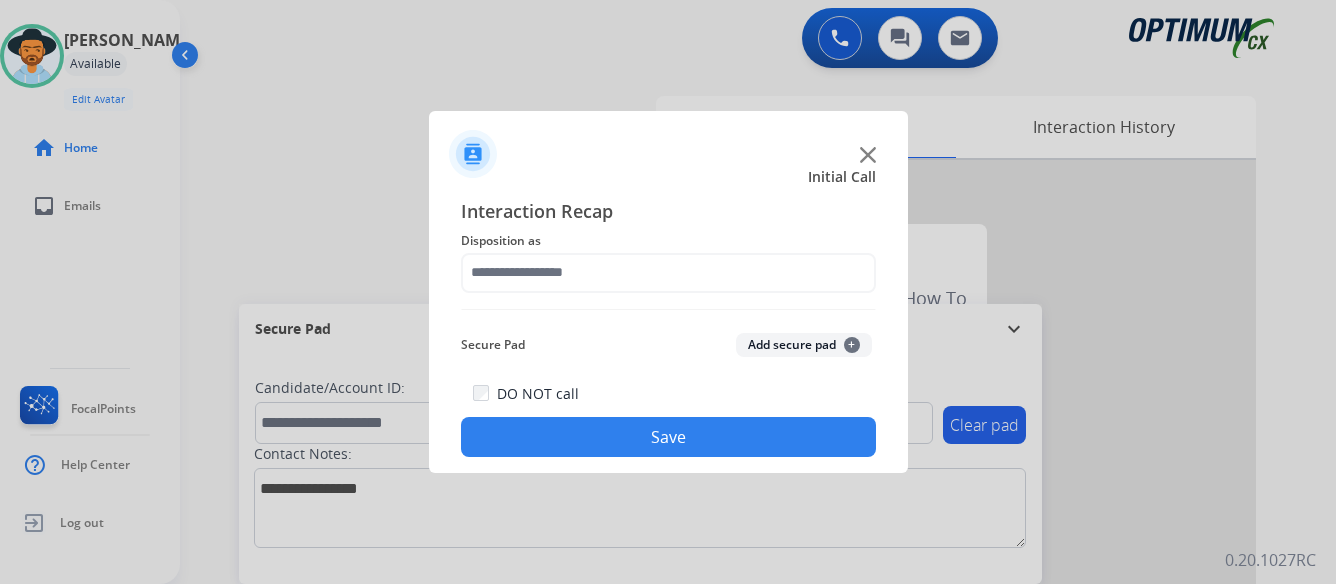 click on "Save" 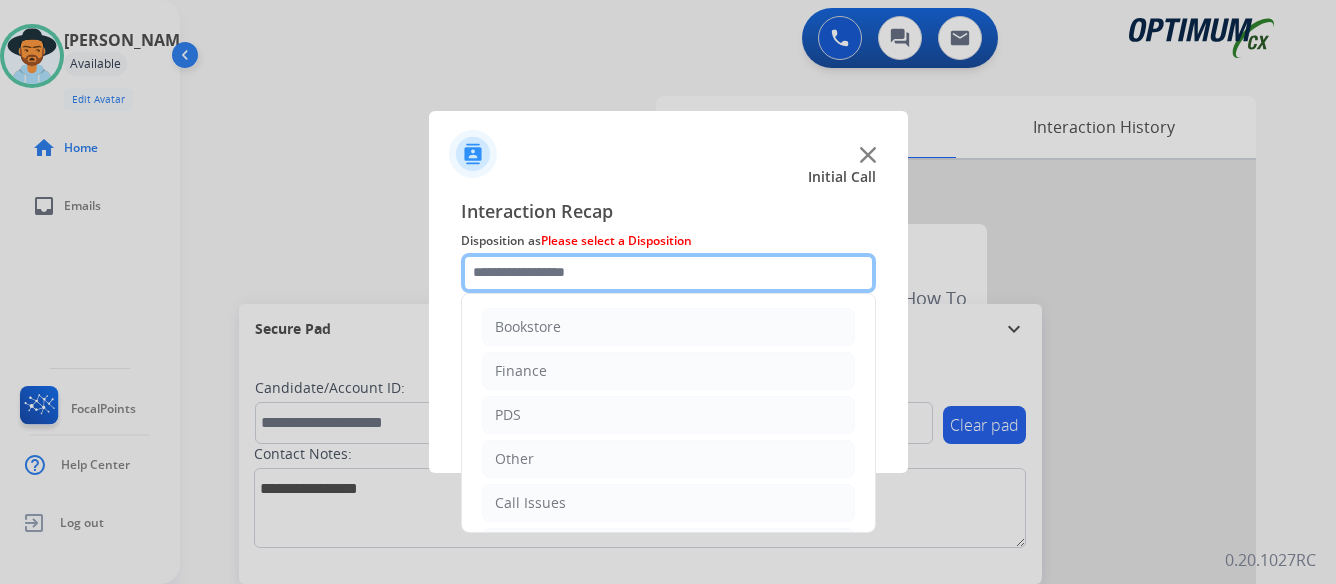 click 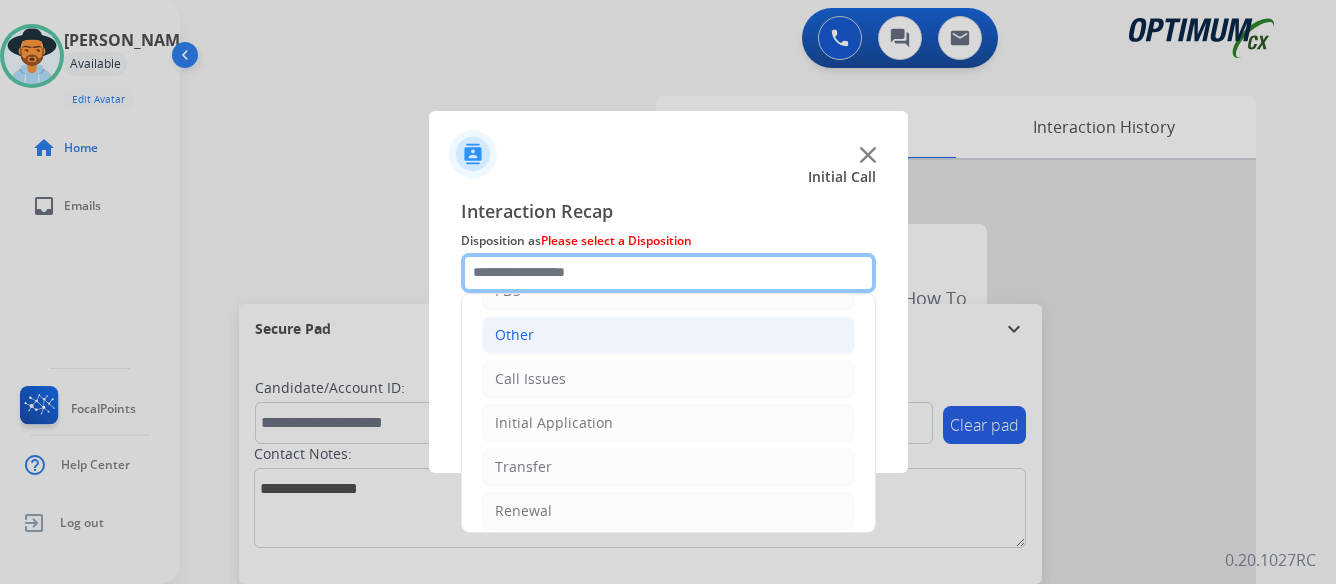 scroll, scrollTop: 136, scrollLeft: 0, axis: vertical 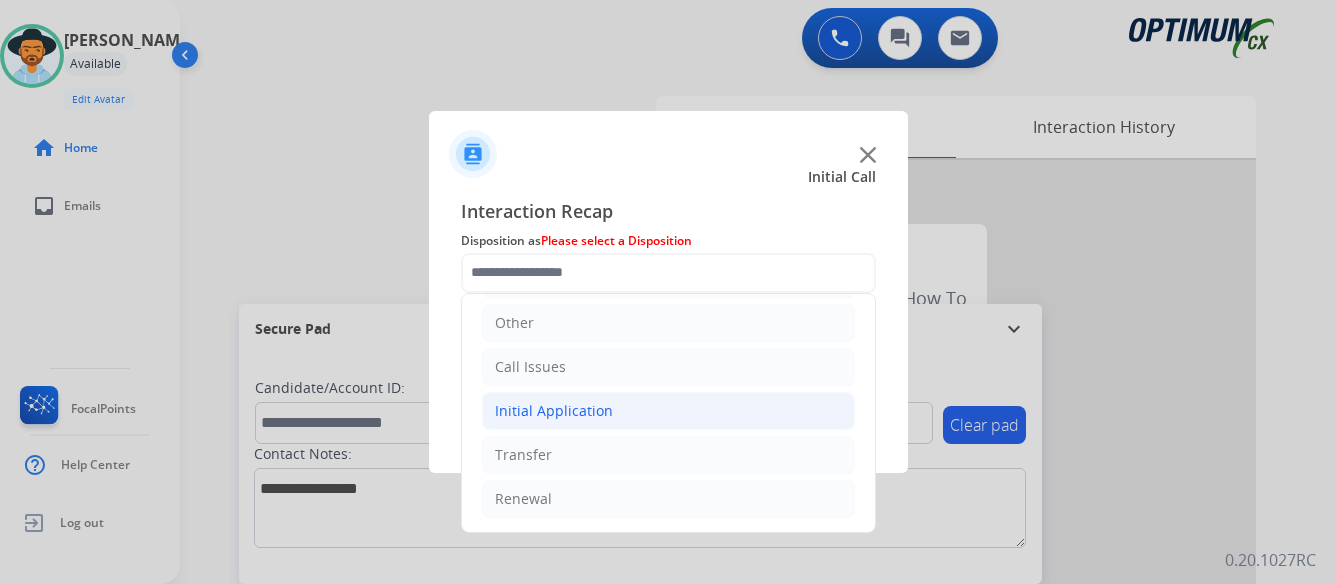 click on "Initial Application" 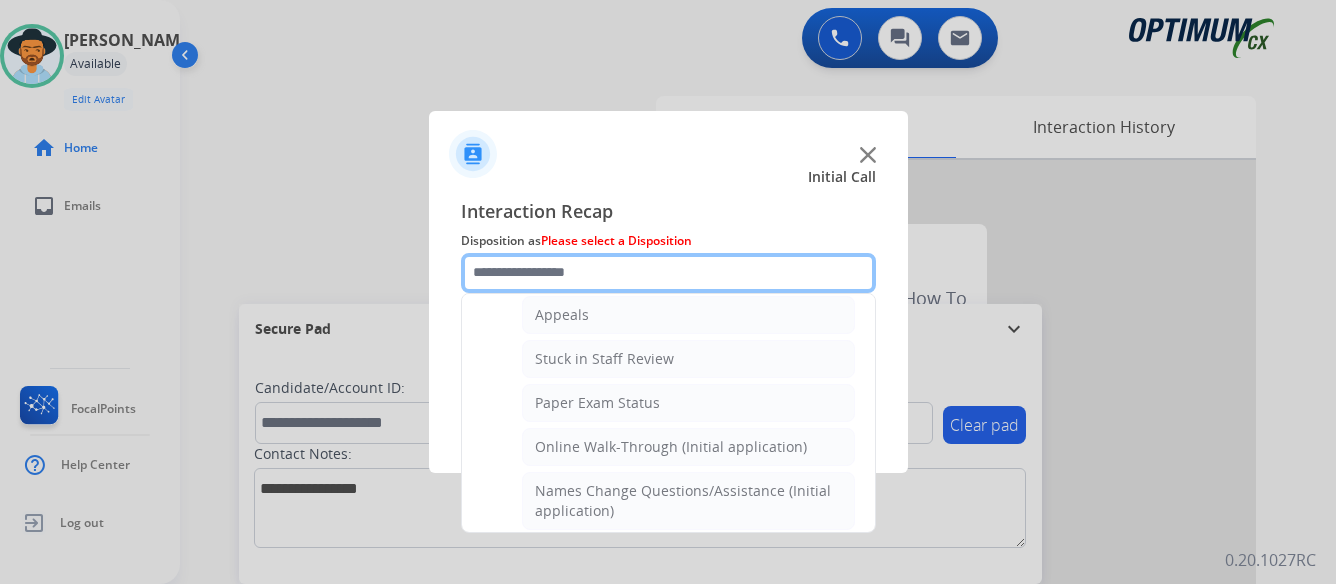 scroll, scrollTop: 336, scrollLeft: 0, axis: vertical 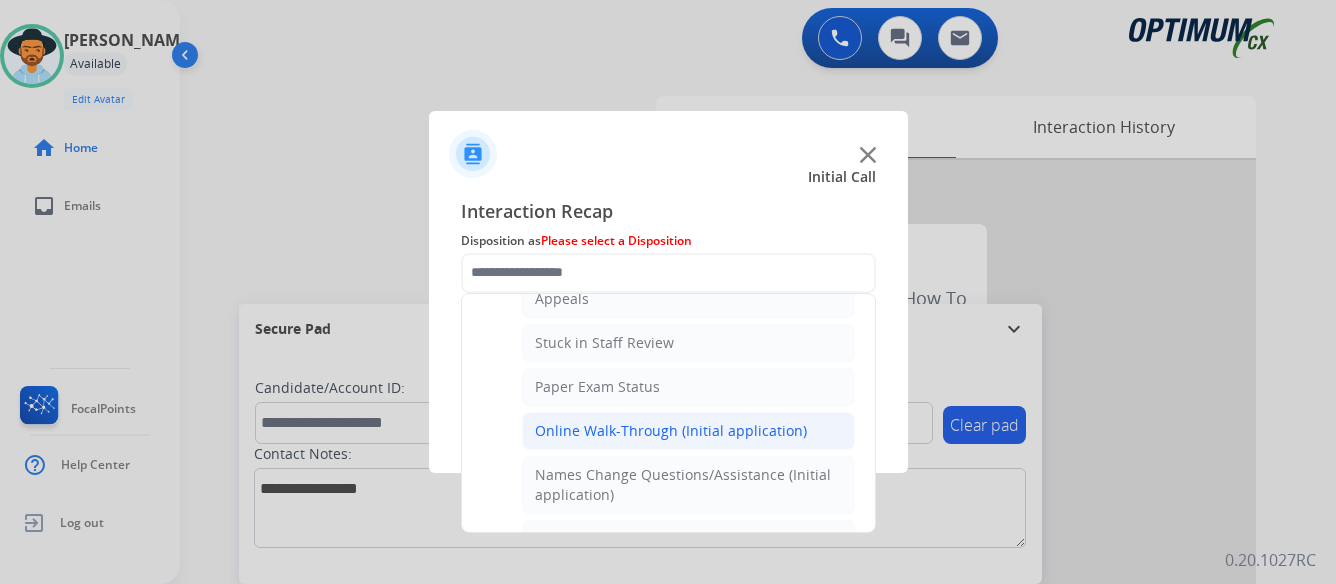 click on "Online Walk-Through (Initial application)" 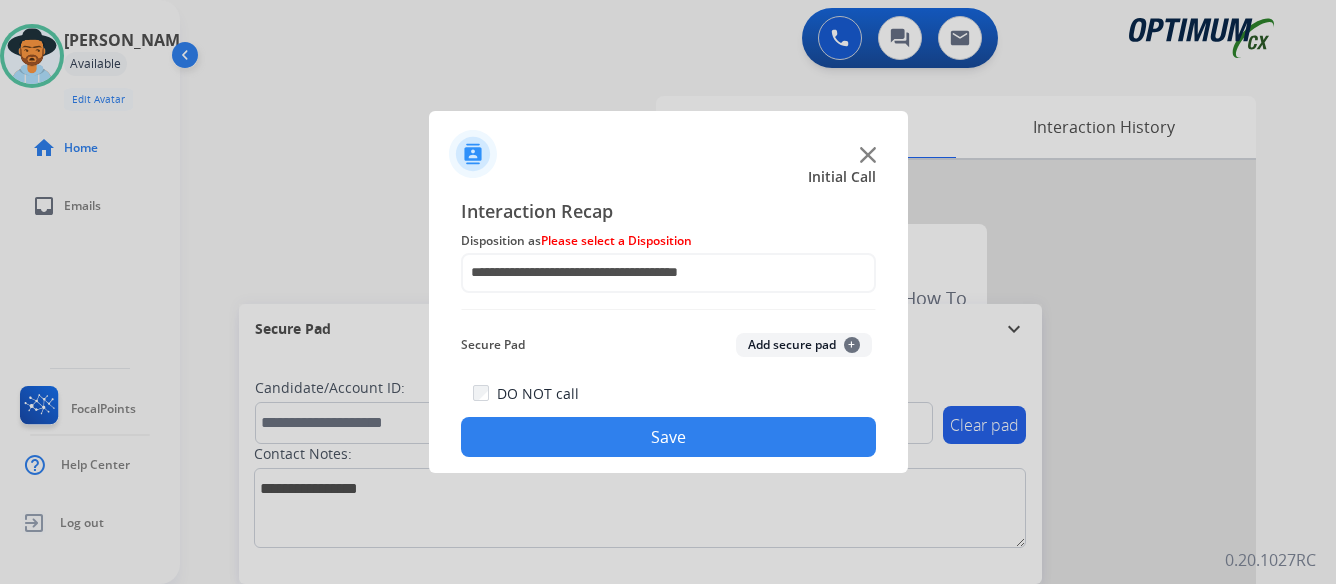 click on "Save" 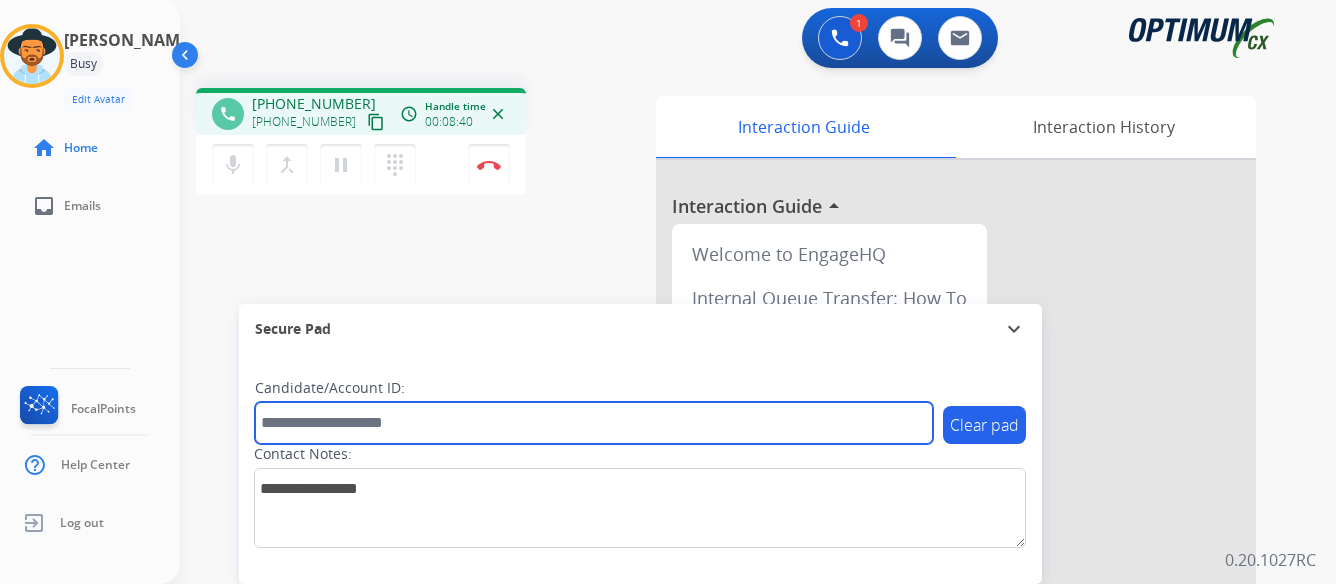 paste on "*******" 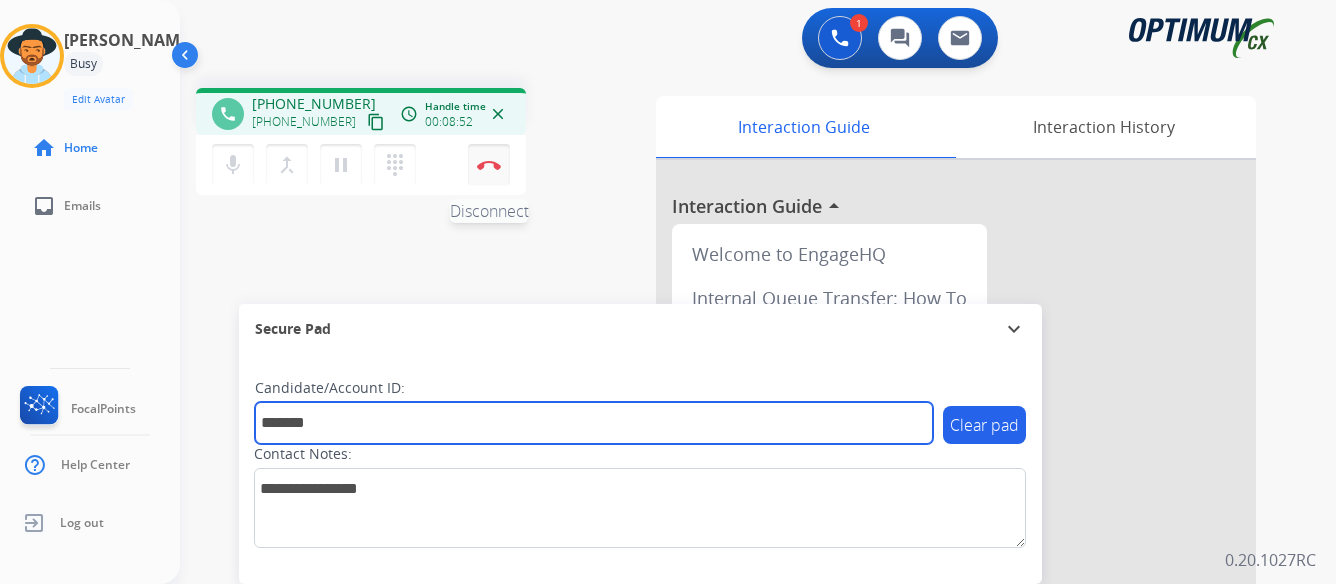 type on "*******" 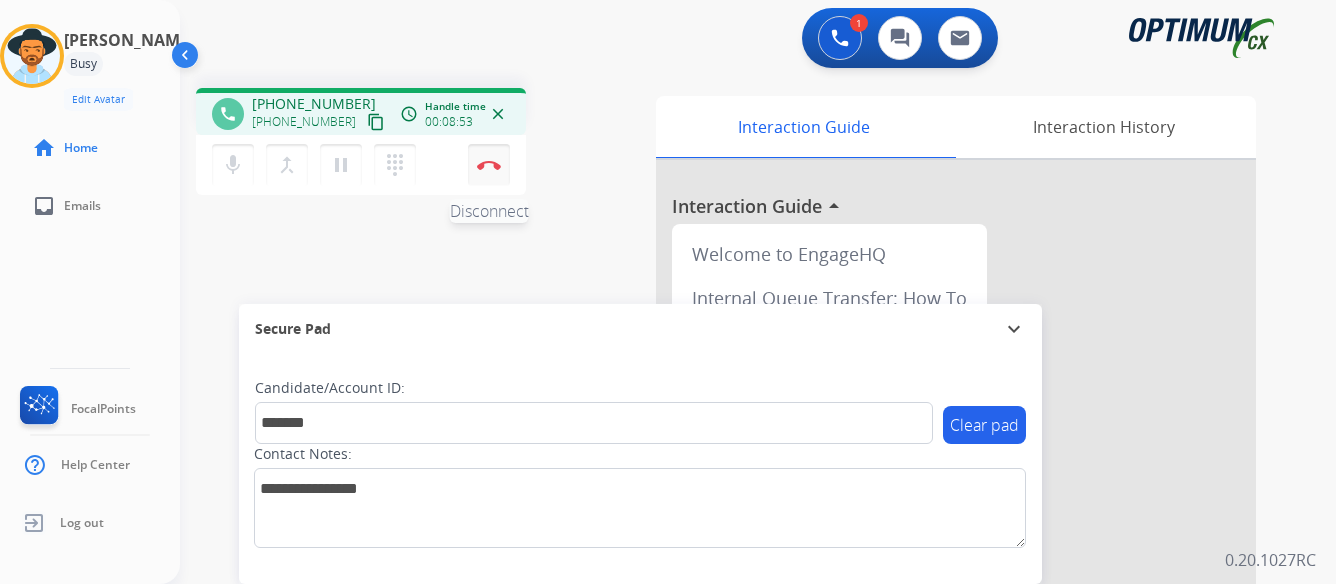 click at bounding box center (489, 165) 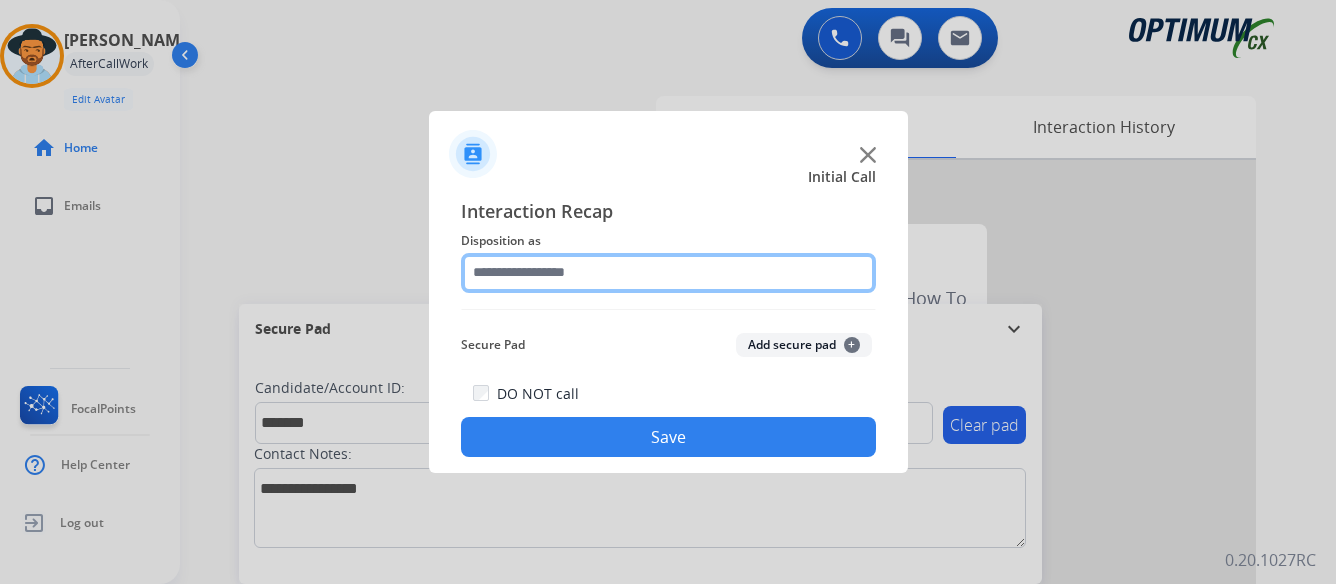 click 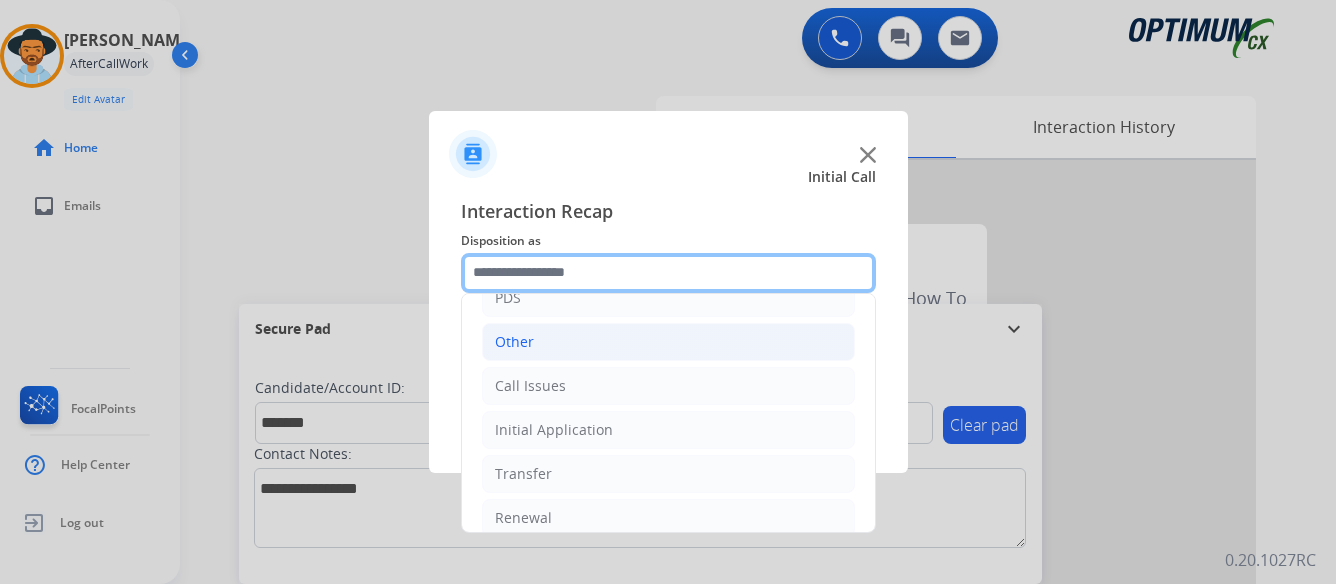 scroll, scrollTop: 136, scrollLeft: 0, axis: vertical 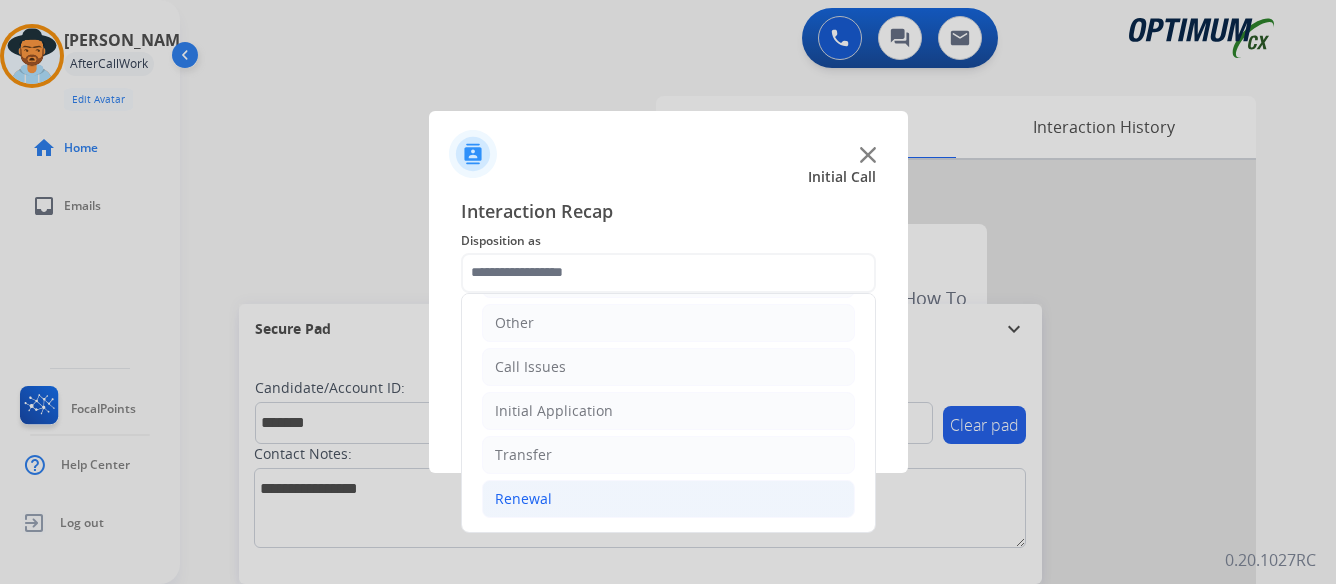 click on "Renewal" 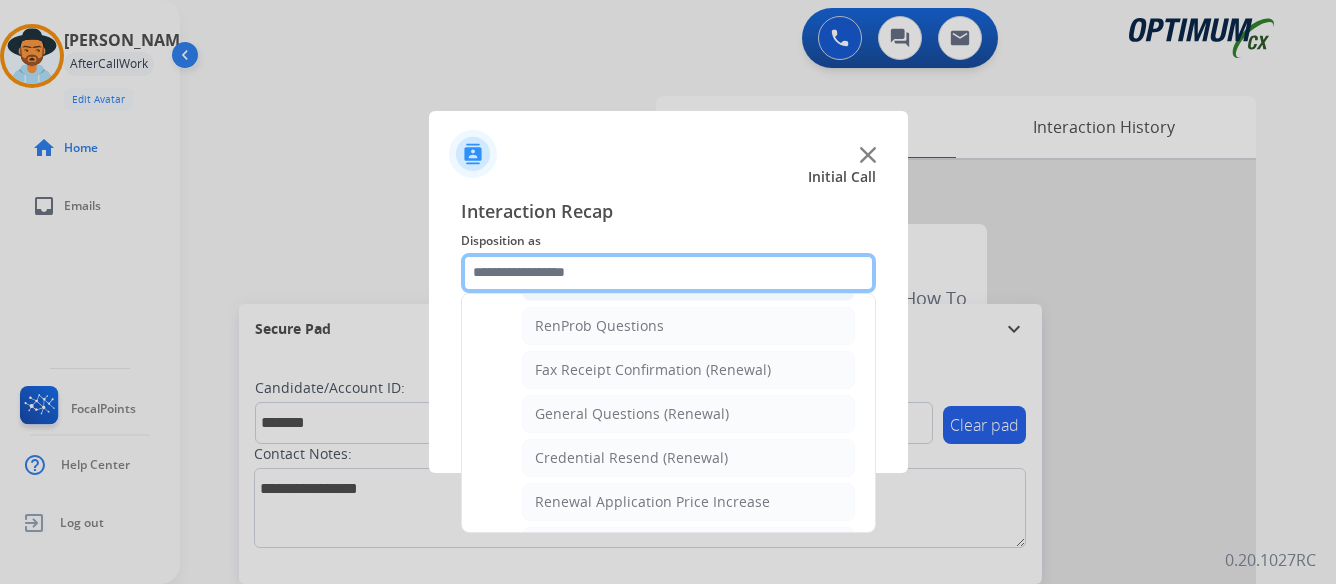 scroll, scrollTop: 536, scrollLeft: 0, axis: vertical 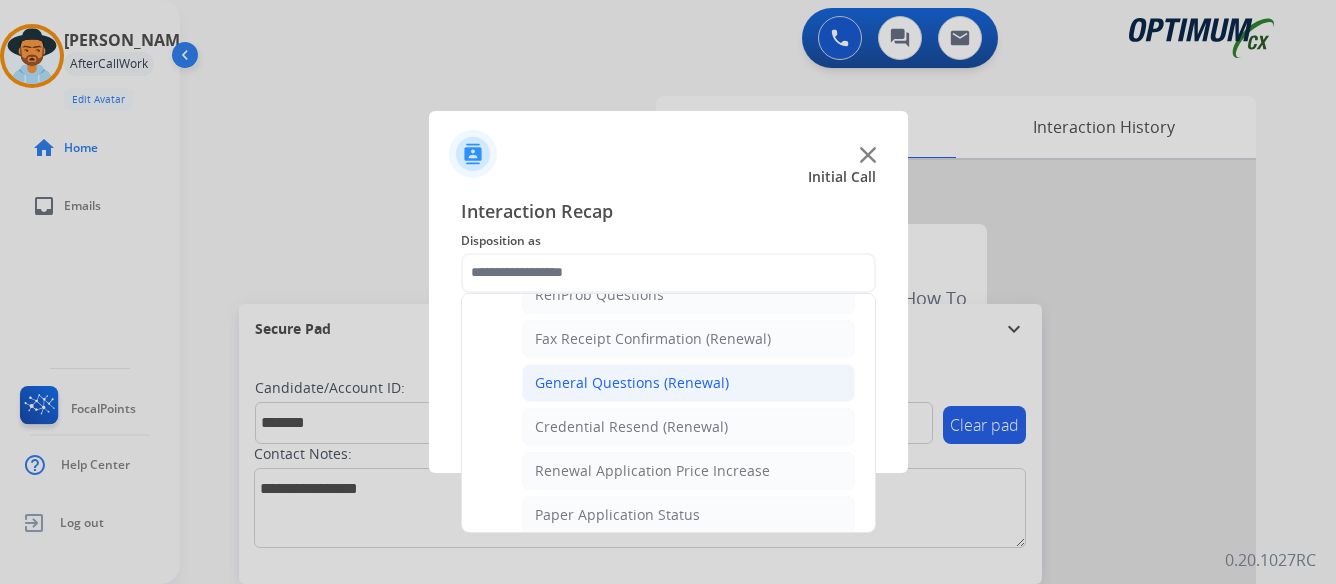 click on "General Questions (Renewal)" 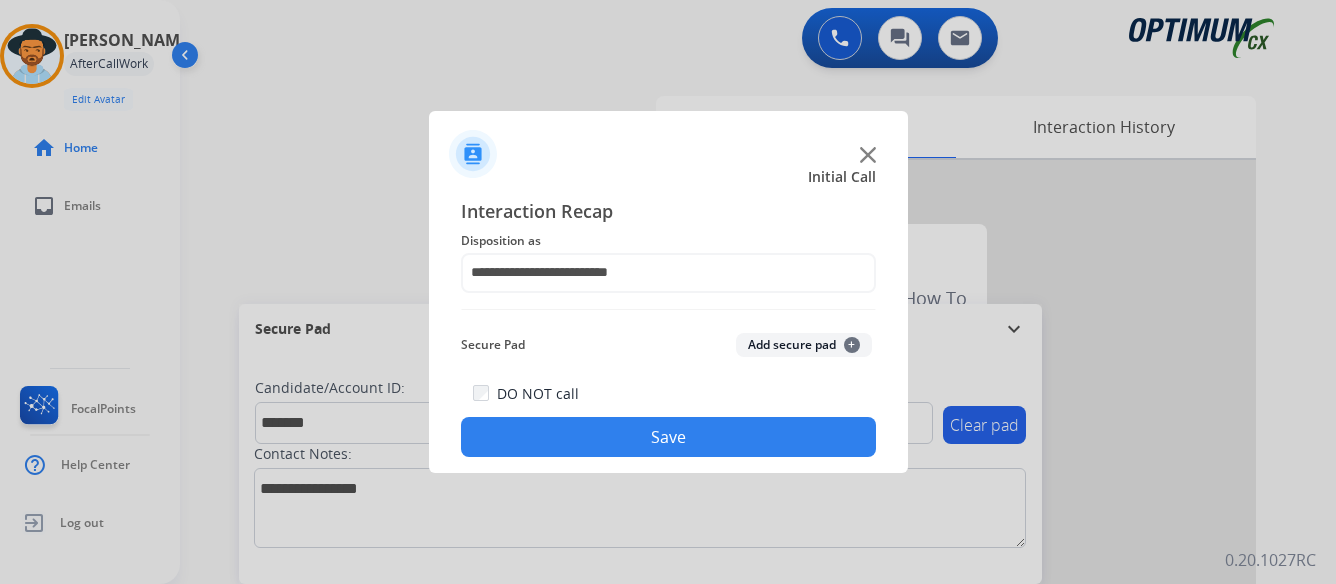 click on "Save" 